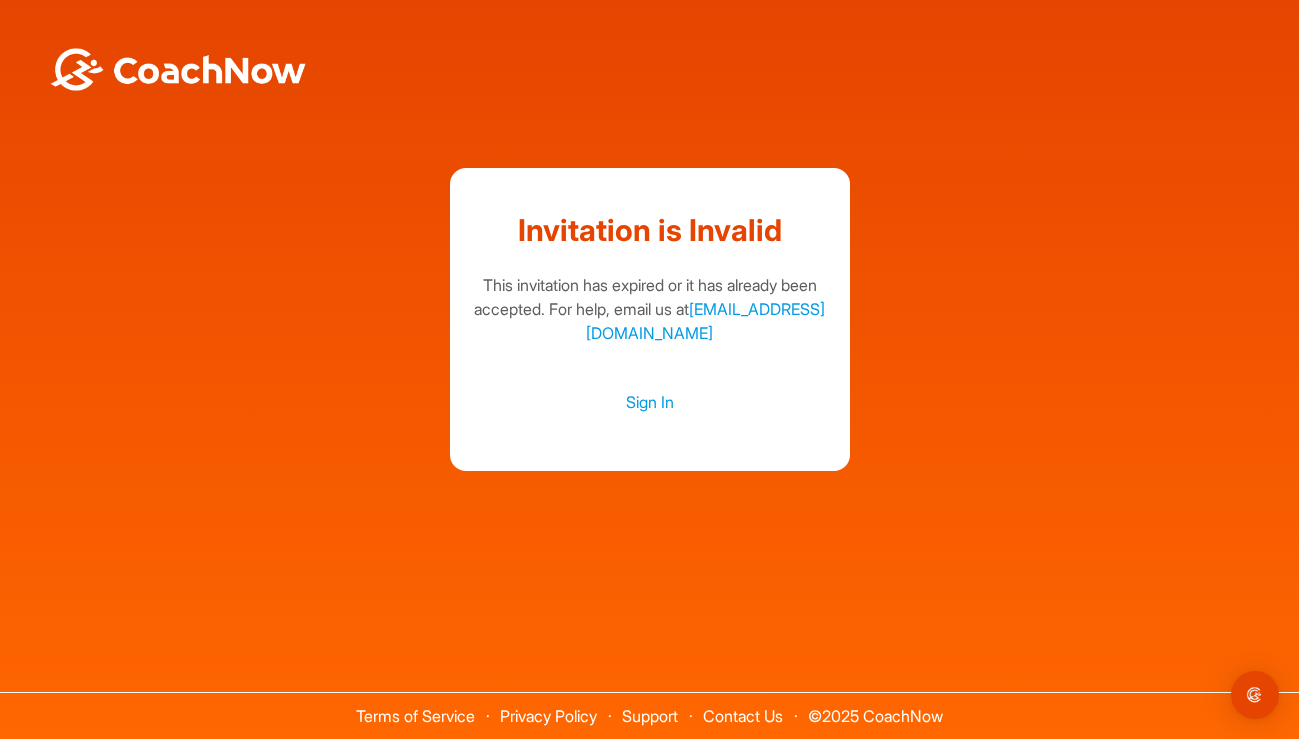 scroll, scrollTop: 0, scrollLeft: 0, axis: both 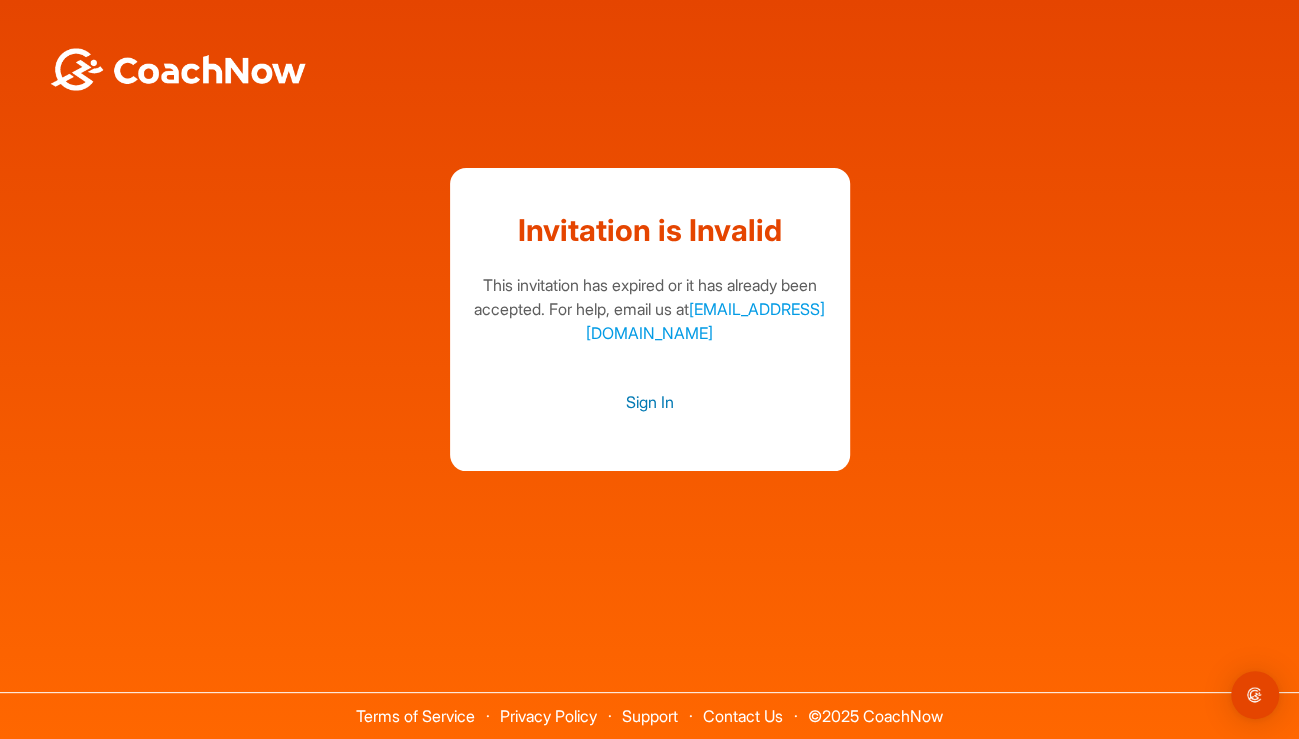 click on "Sign In" at bounding box center (650, 402) 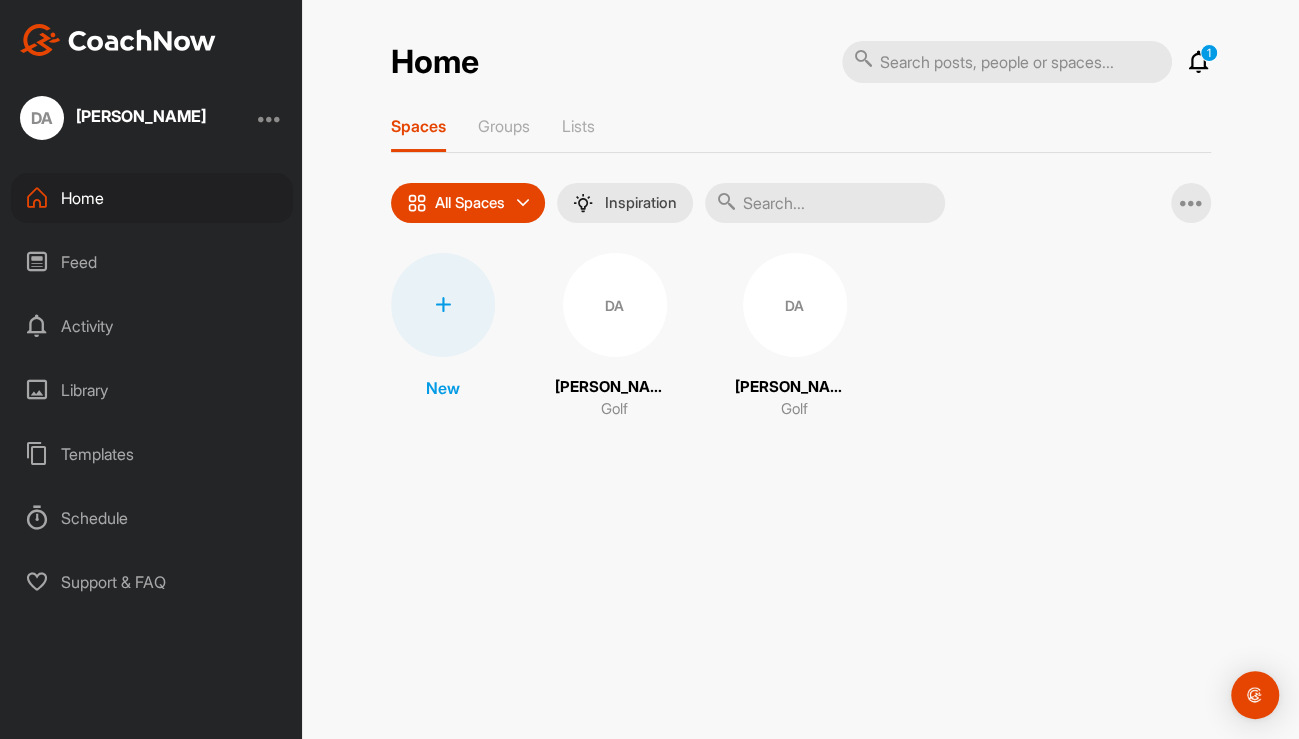 click on "Golf" at bounding box center (614, 409) 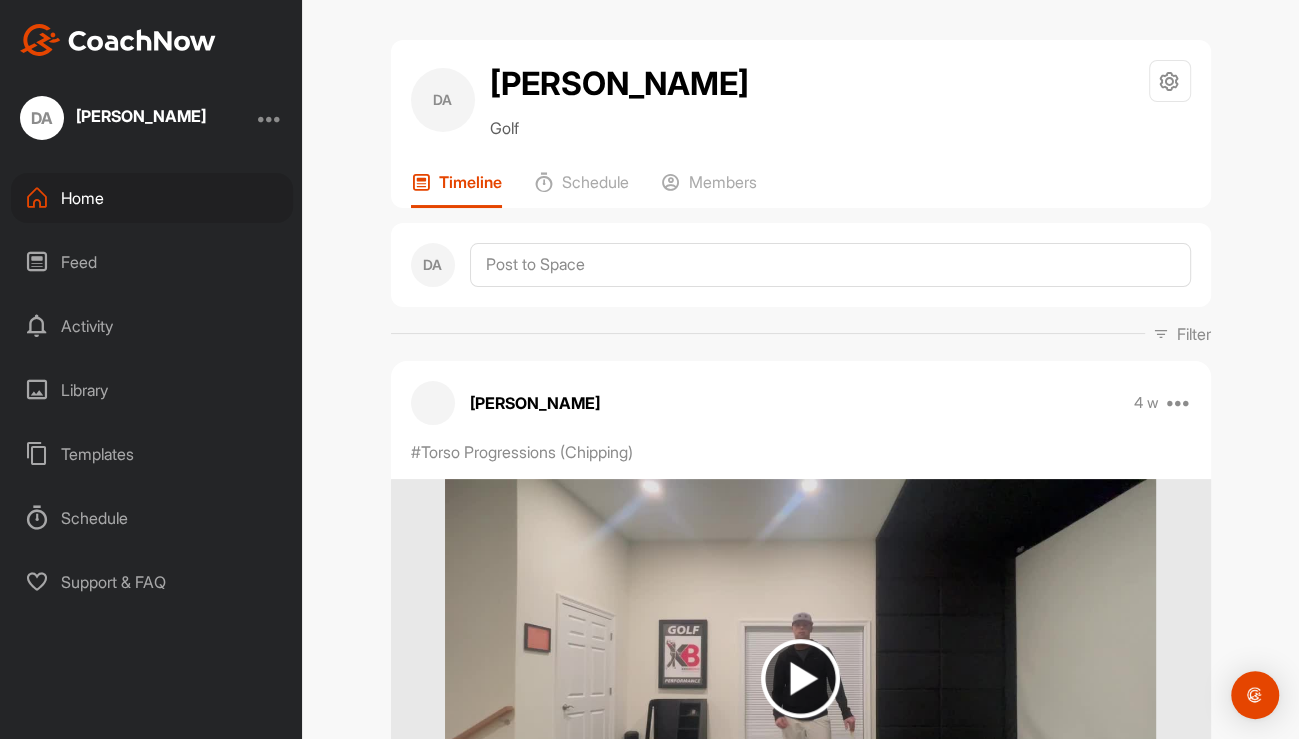 scroll, scrollTop: 0, scrollLeft: 0, axis: both 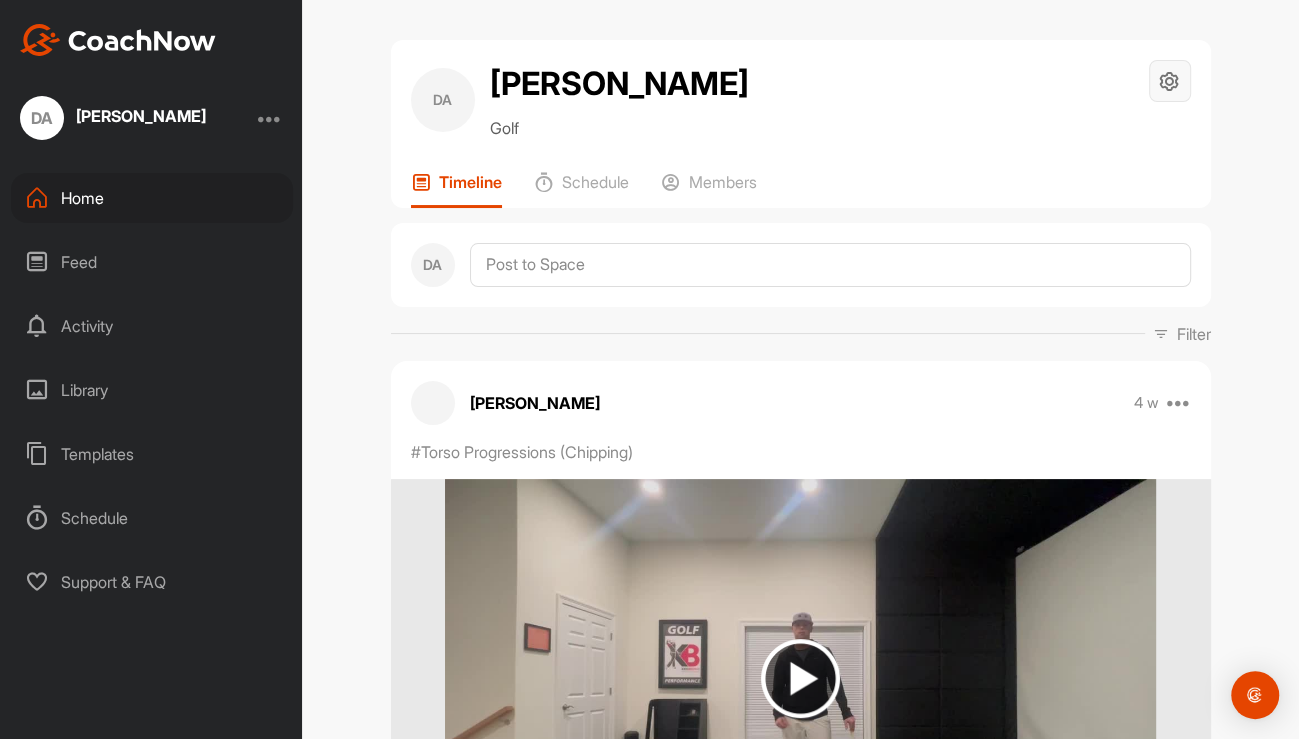 click at bounding box center [1169, 81] 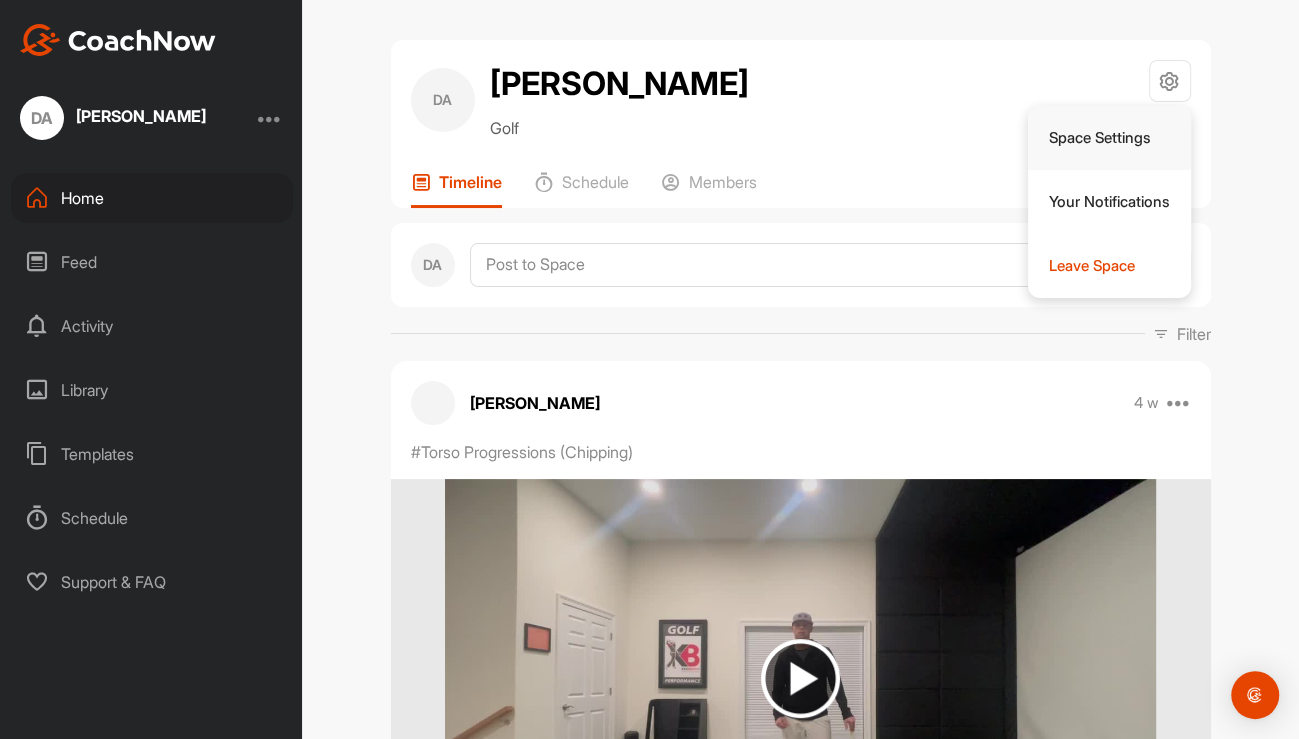 click on "Space Settings" at bounding box center (1109, 138) 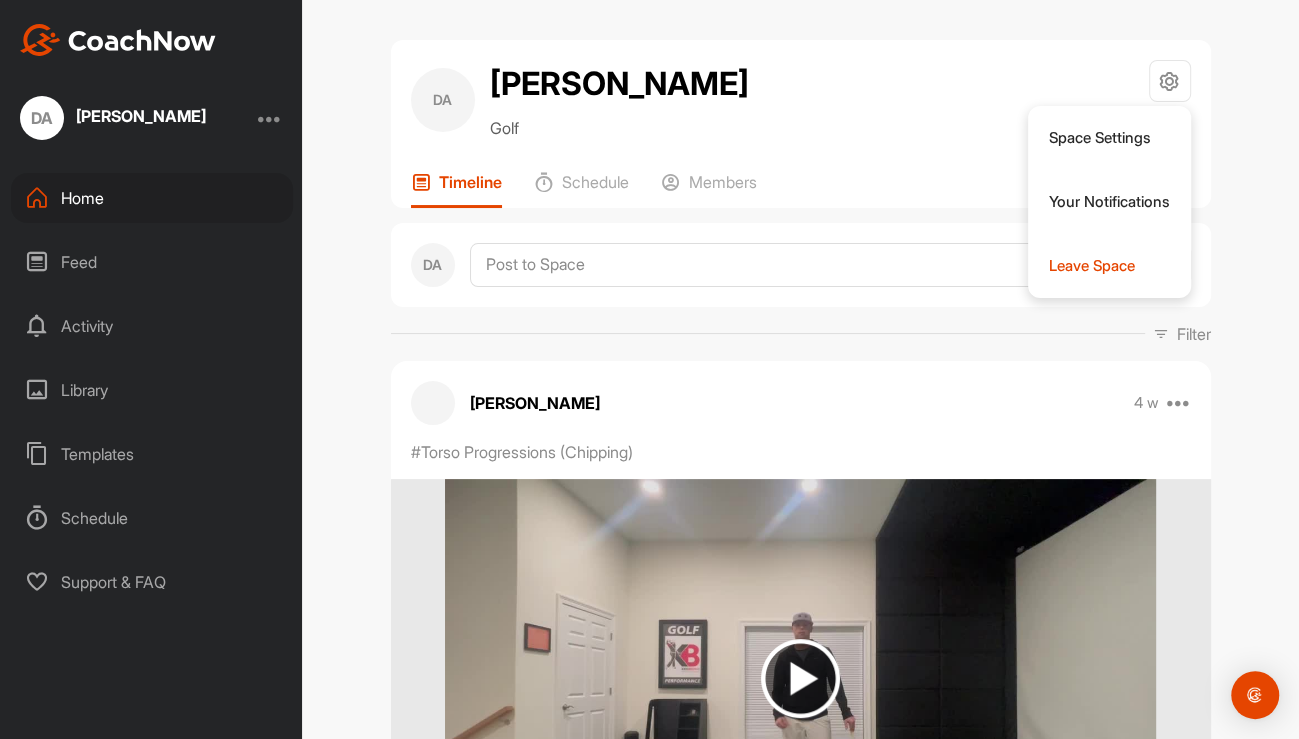 click on "DA [PERSON_NAME]" at bounding box center [151, 118] 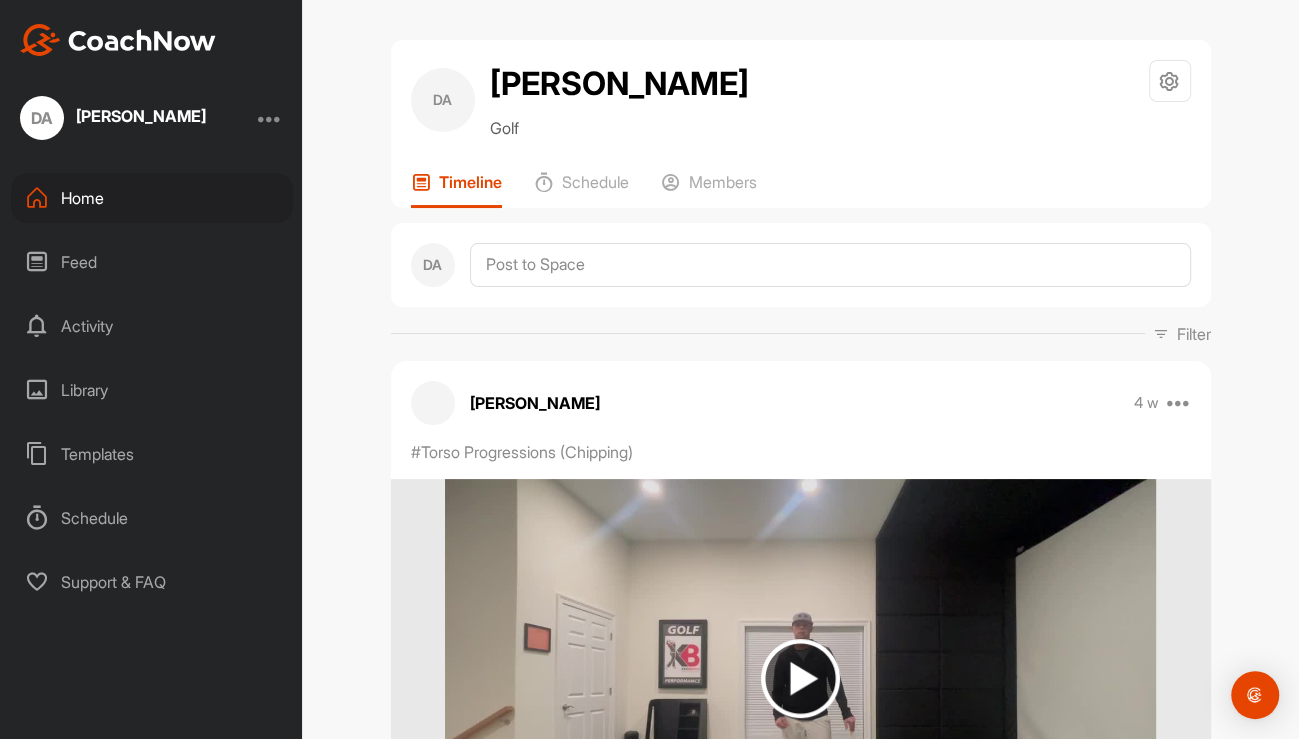 click at bounding box center (270, 118) 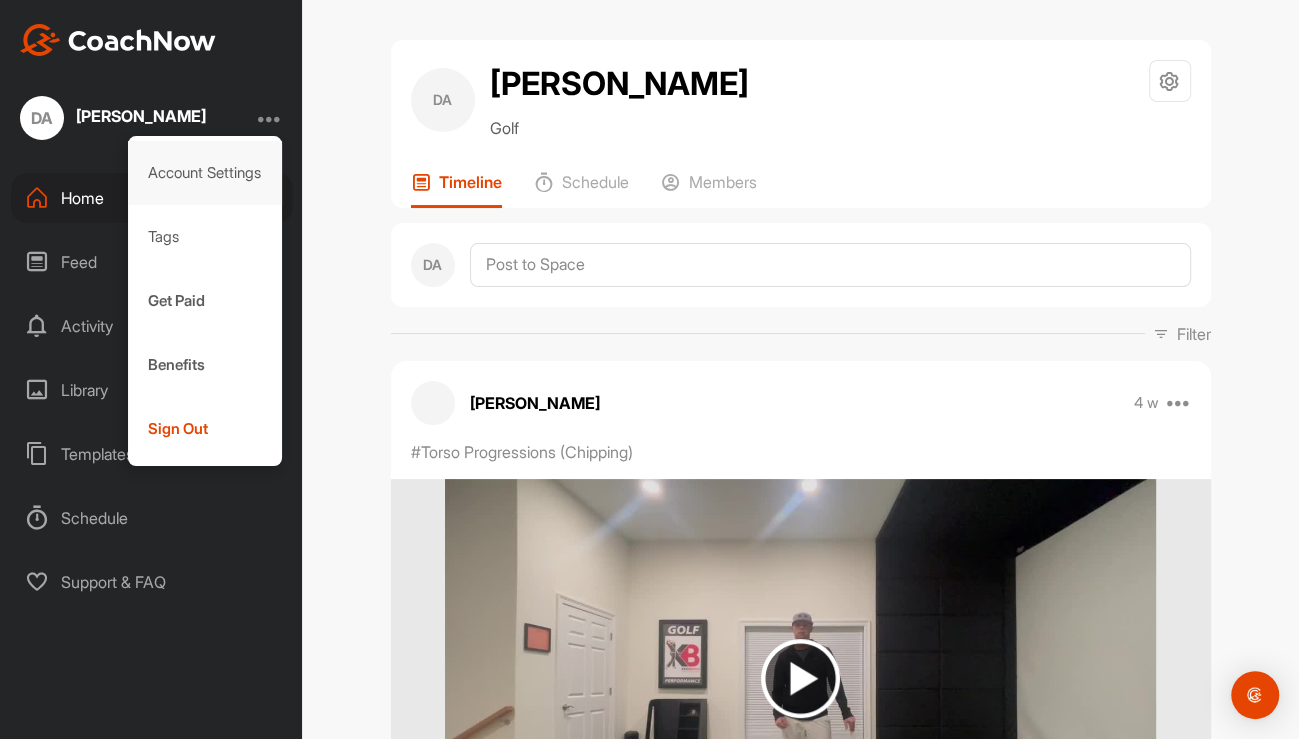 click on "Account Settings" at bounding box center (205, 173) 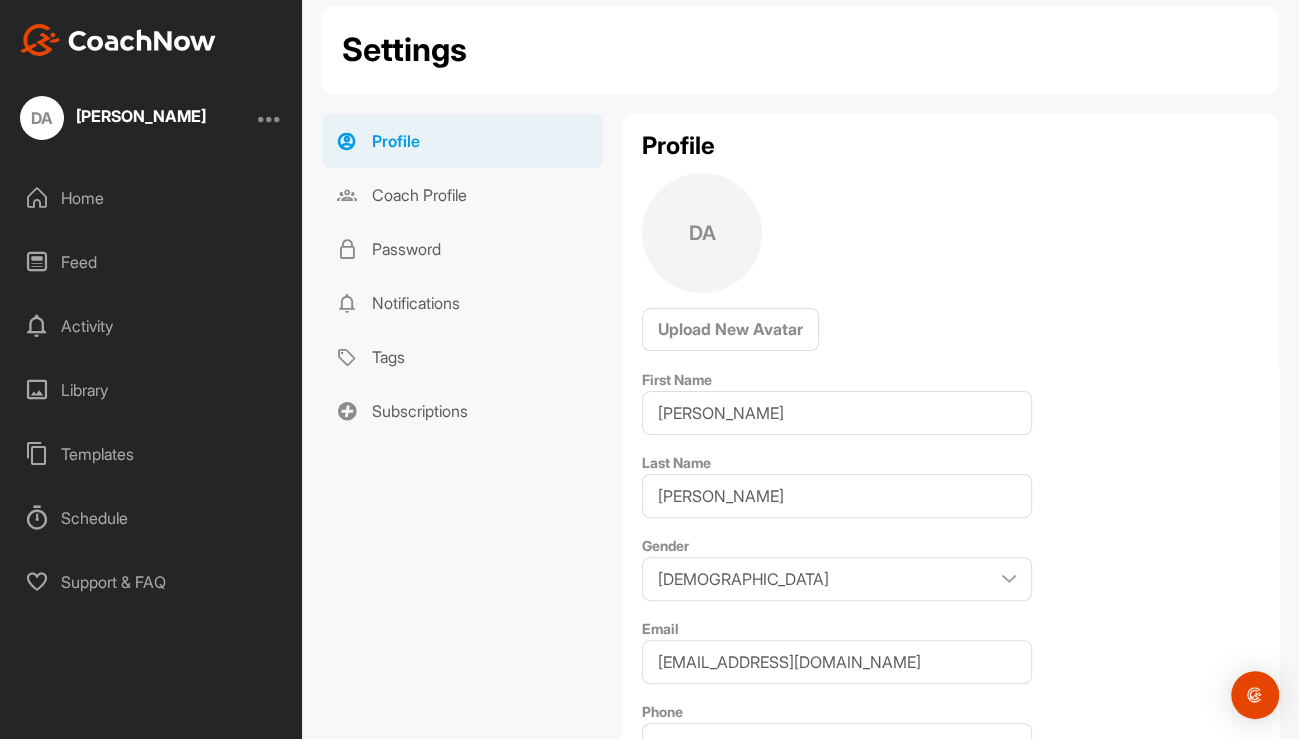 scroll, scrollTop: 0, scrollLeft: 0, axis: both 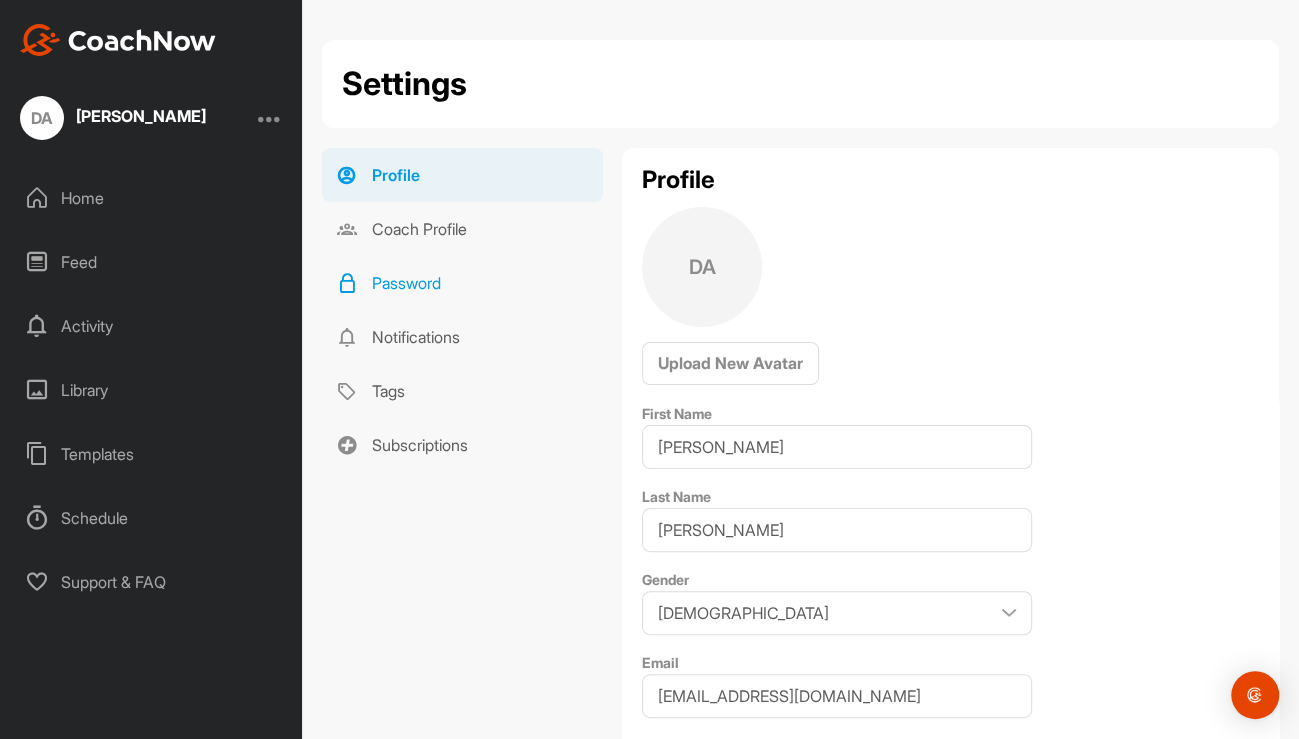 click on "Password" at bounding box center [462, 283] 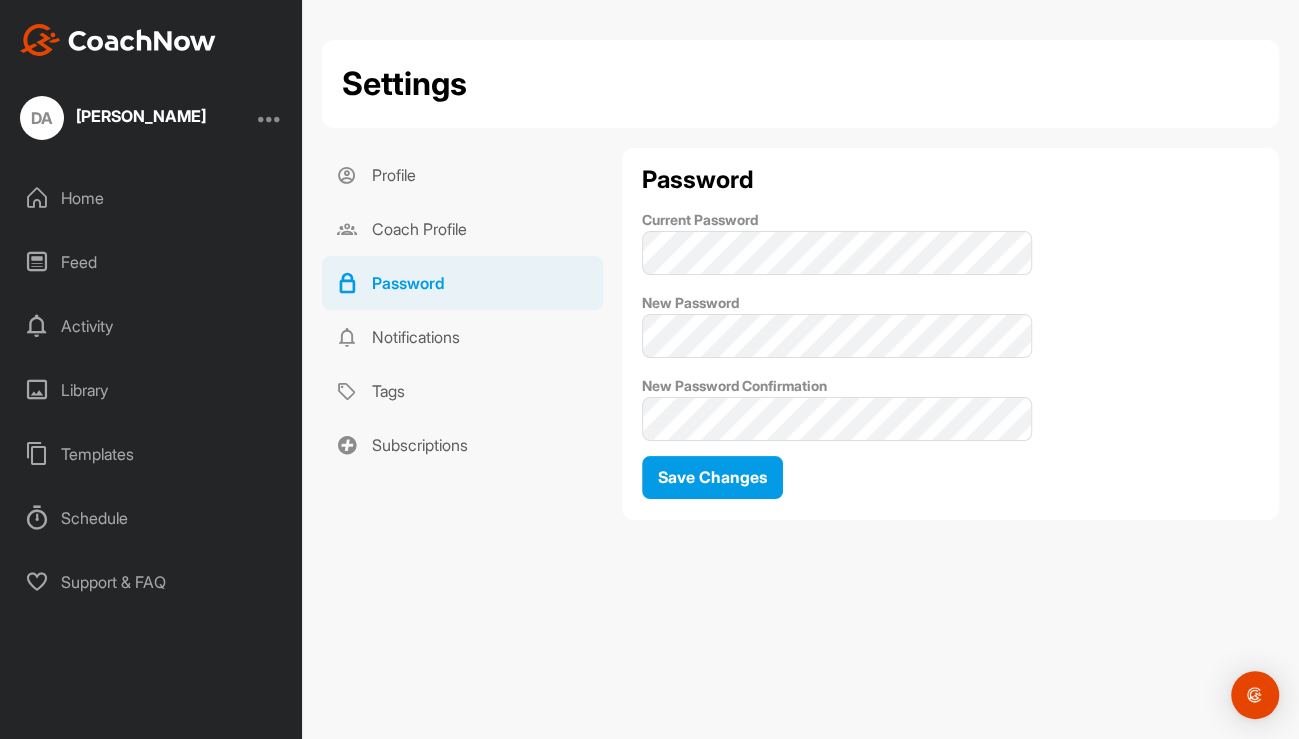 click on "Home Feed Activity Library Templates Schedule Support & FAQ" at bounding box center [151, 390] 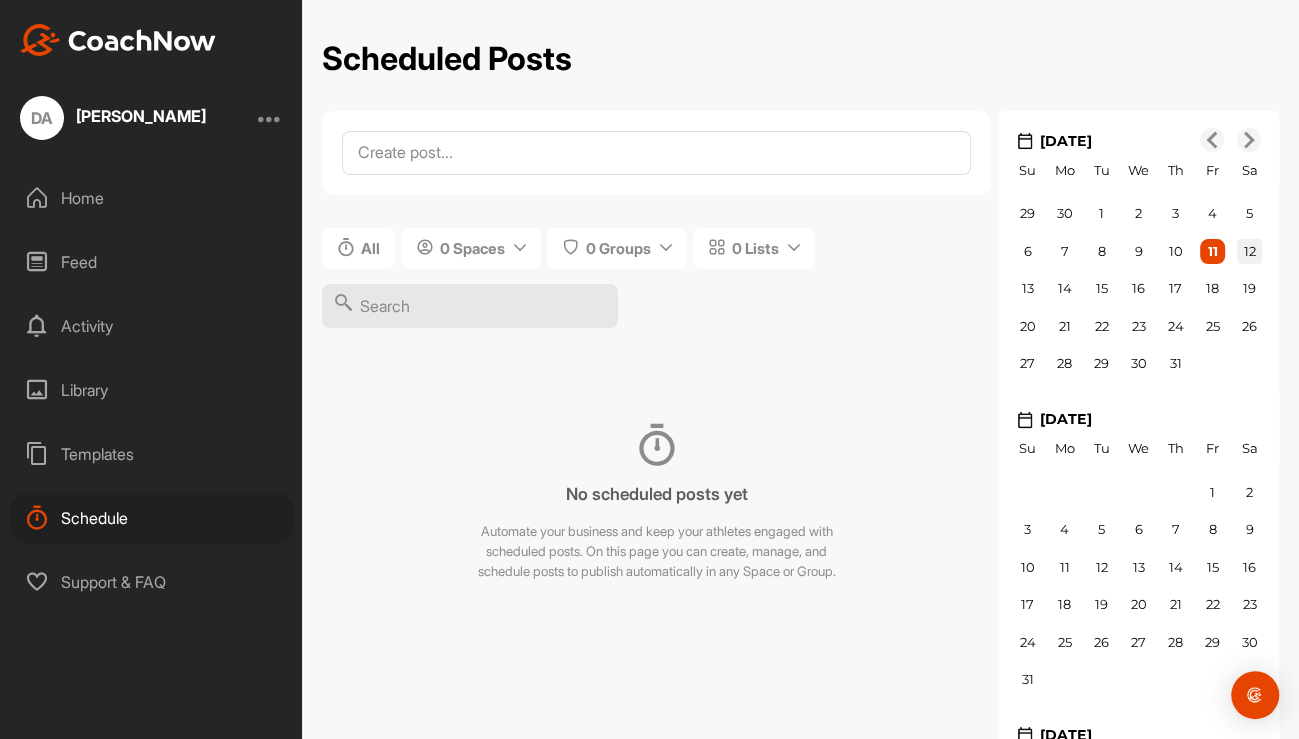 click on "12" at bounding box center (1250, 251) 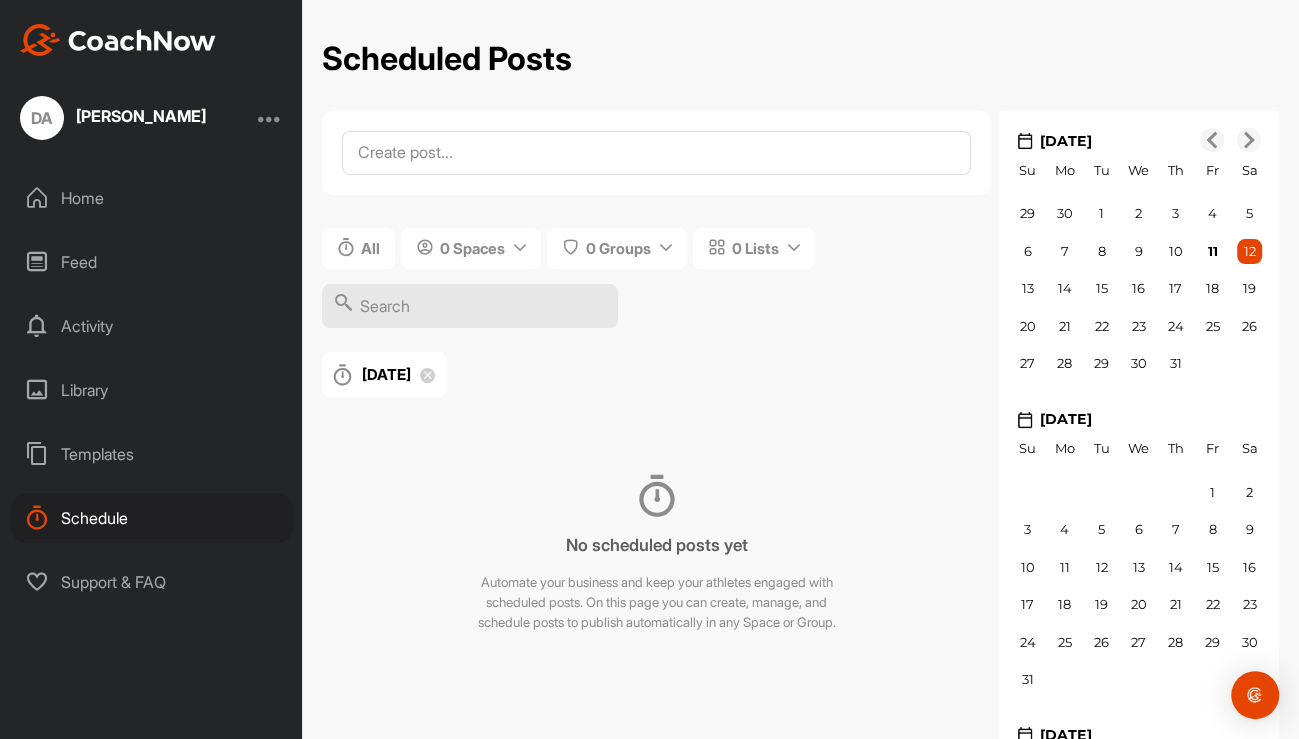 click at bounding box center (118, 40) 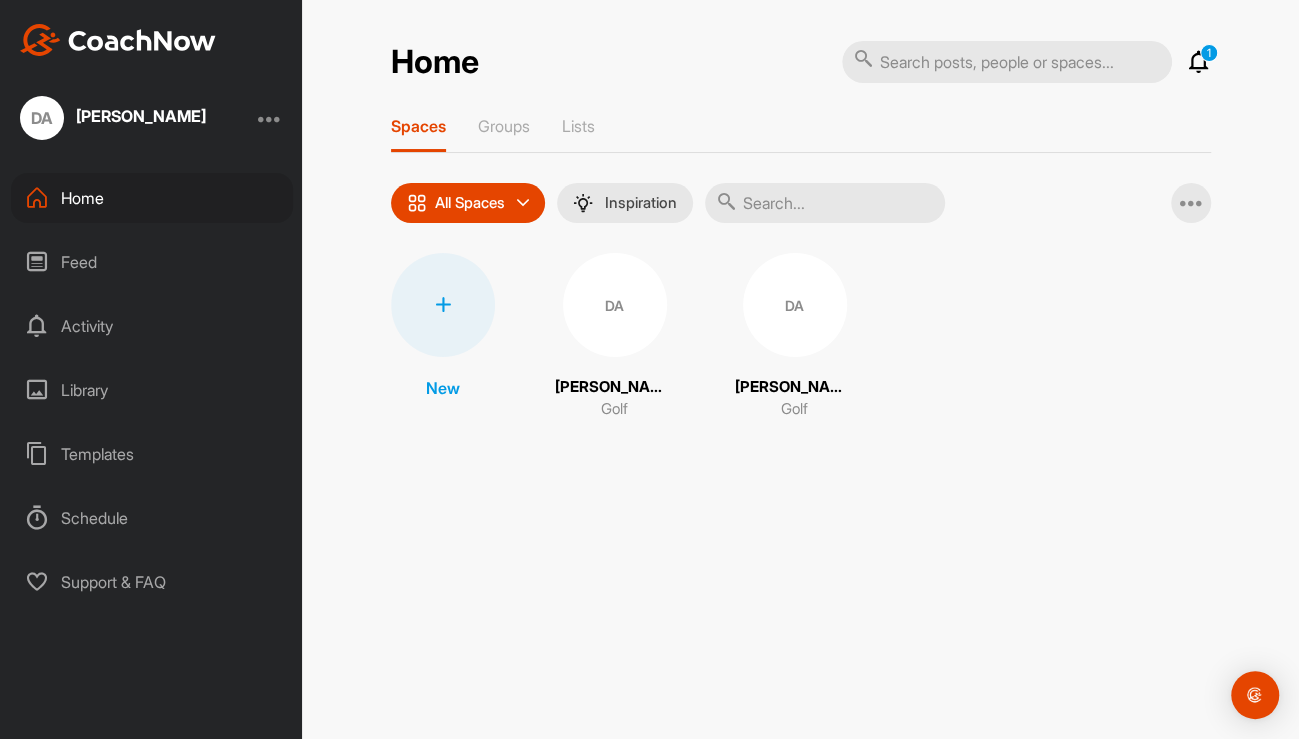 click at bounding box center [270, 118] 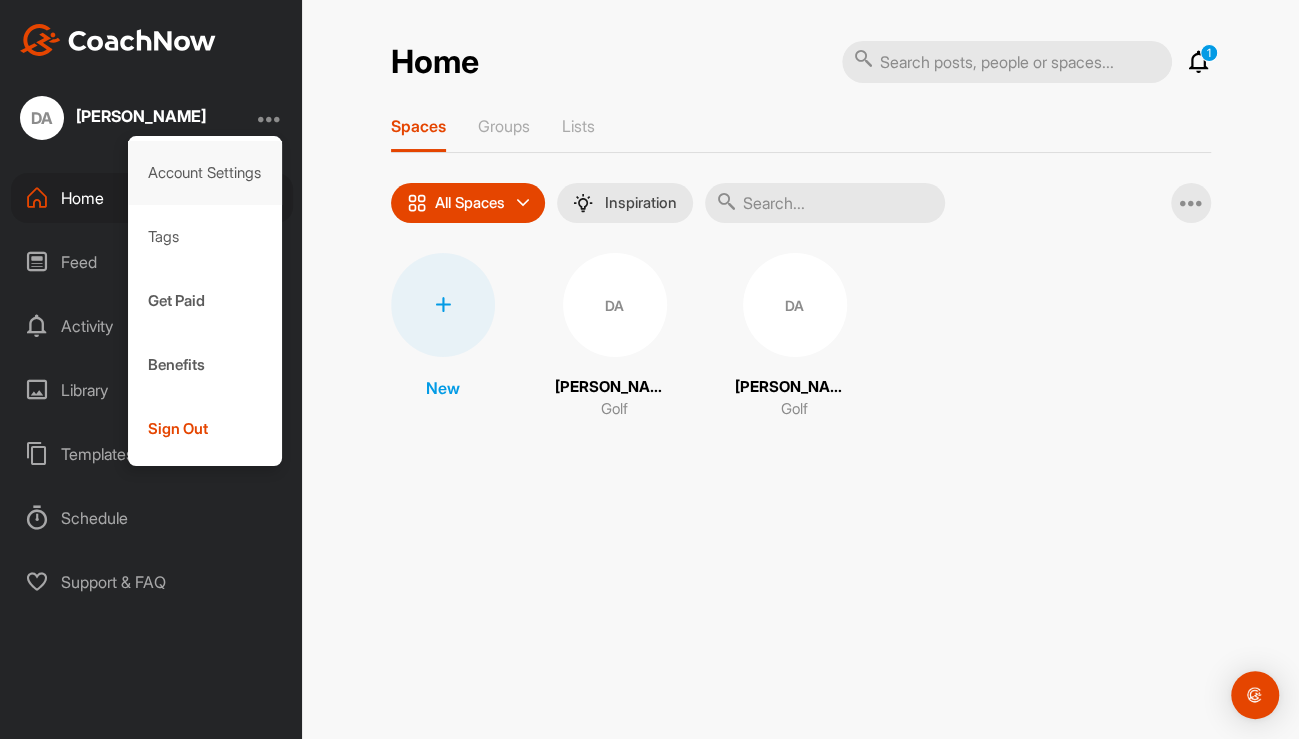 click on "Account Settings" at bounding box center [205, 173] 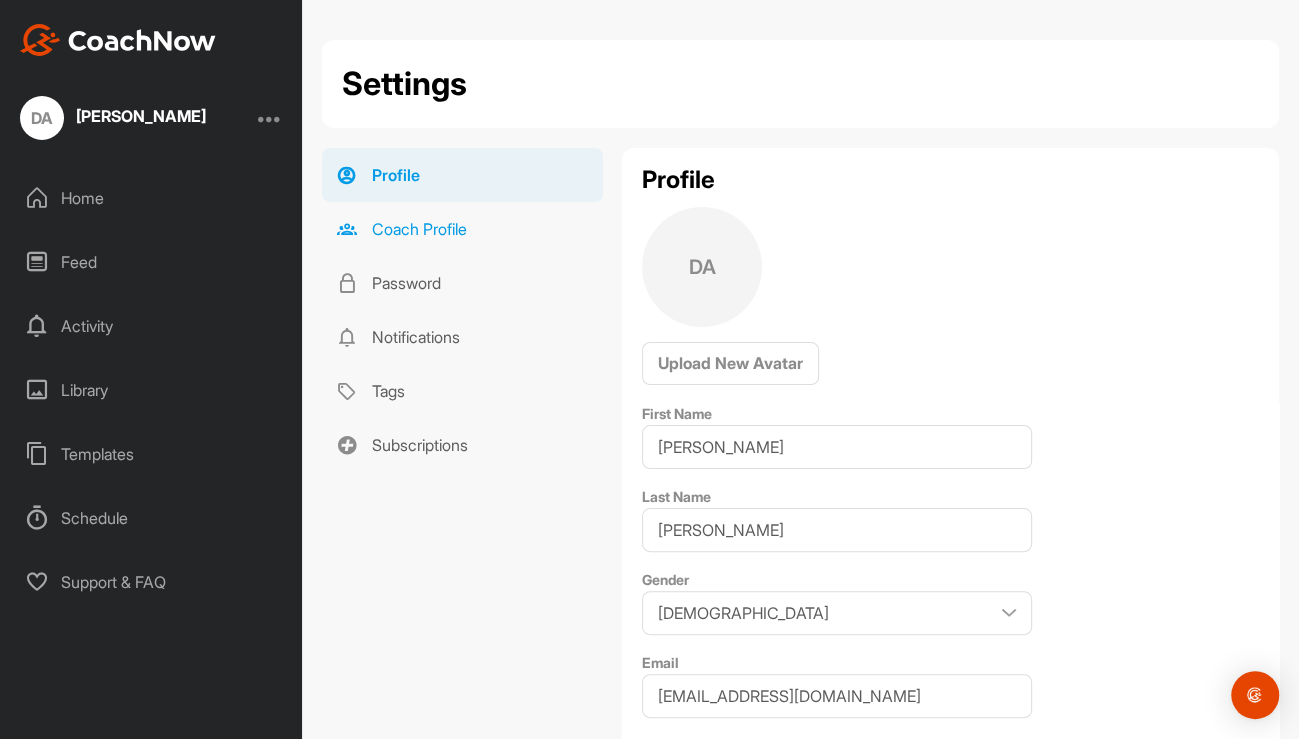 click on "Coach Profile" at bounding box center (462, 229) 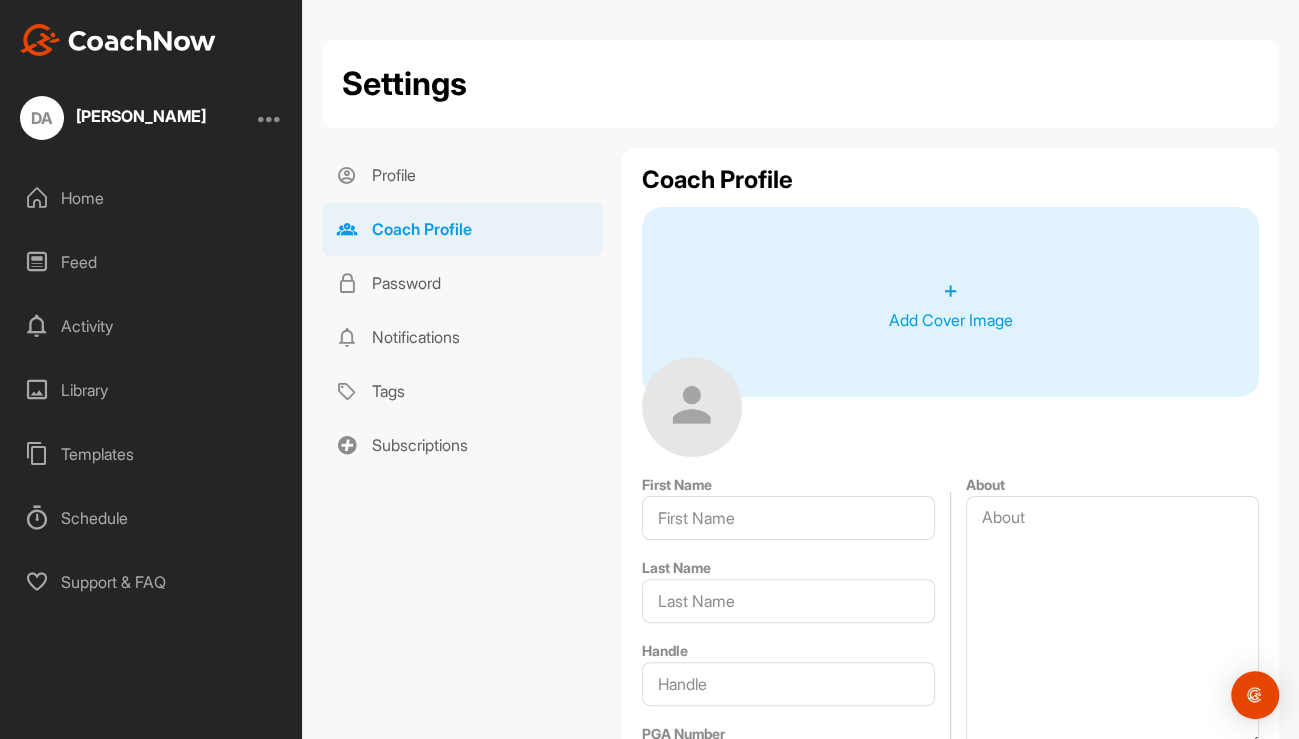 type on "[PERSON_NAME]" 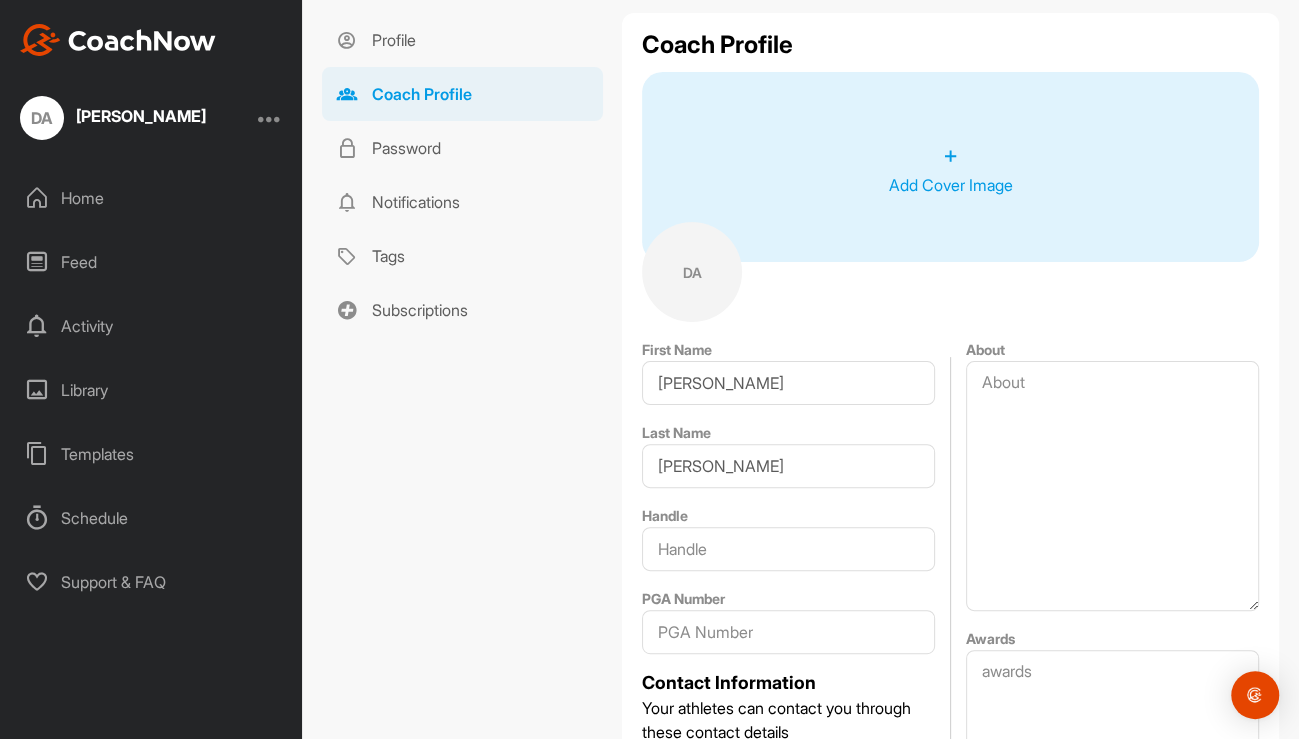 scroll, scrollTop: 0, scrollLeft: 0, axis: both 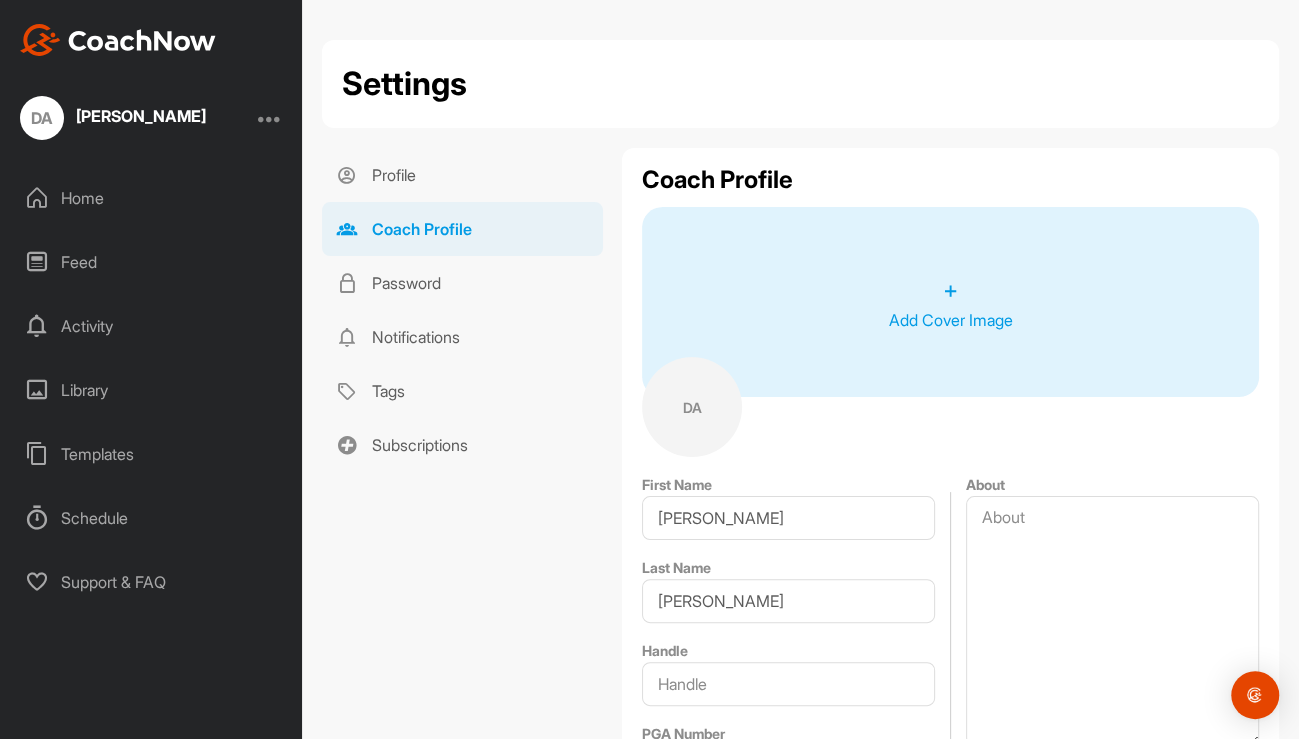 click on "Library" at bounding box center (152, 390) 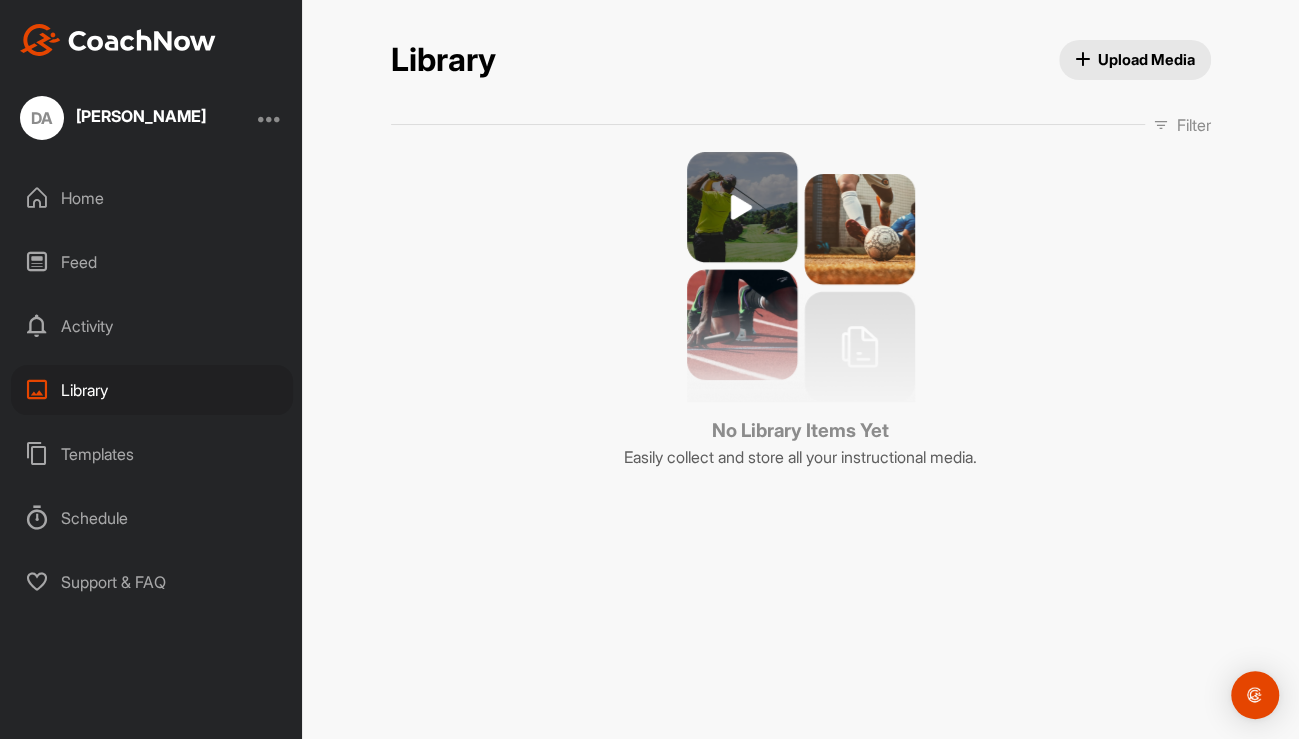 click on "Home" at bounding box center [152, 198] 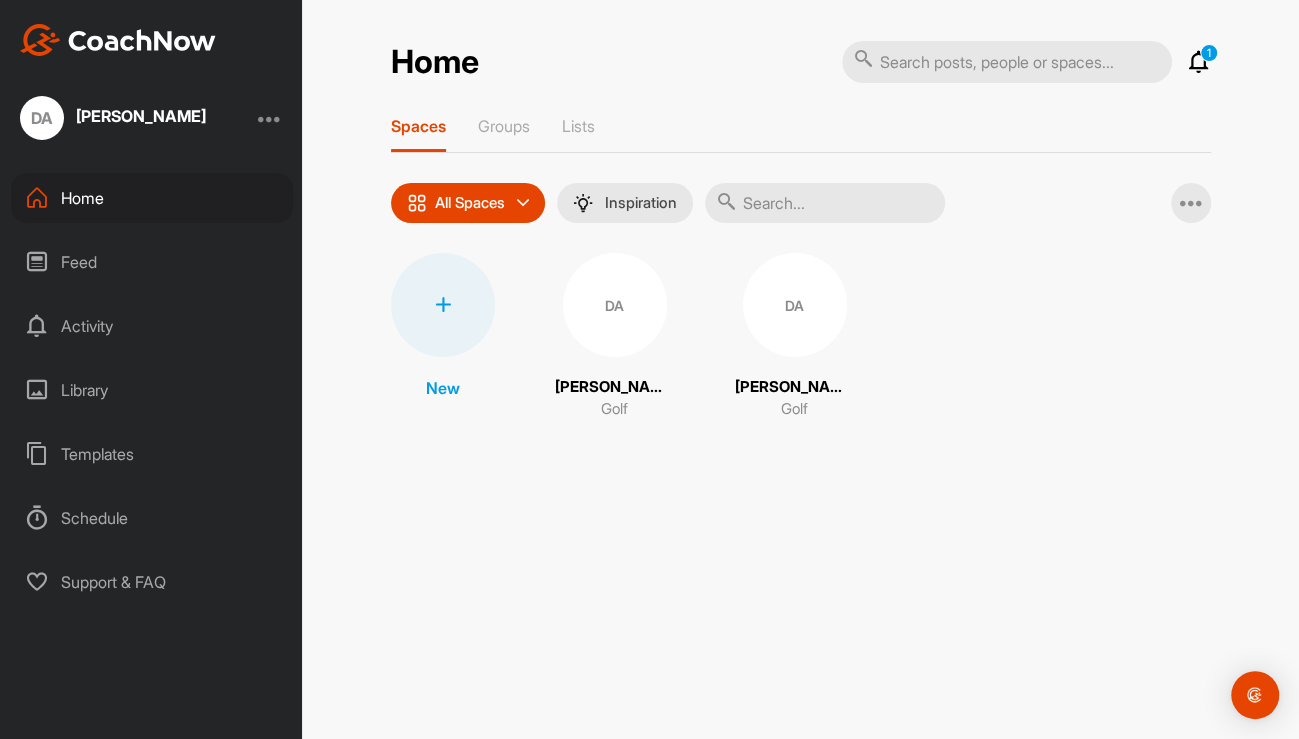click on "DA" at bounding box center [795, 305] 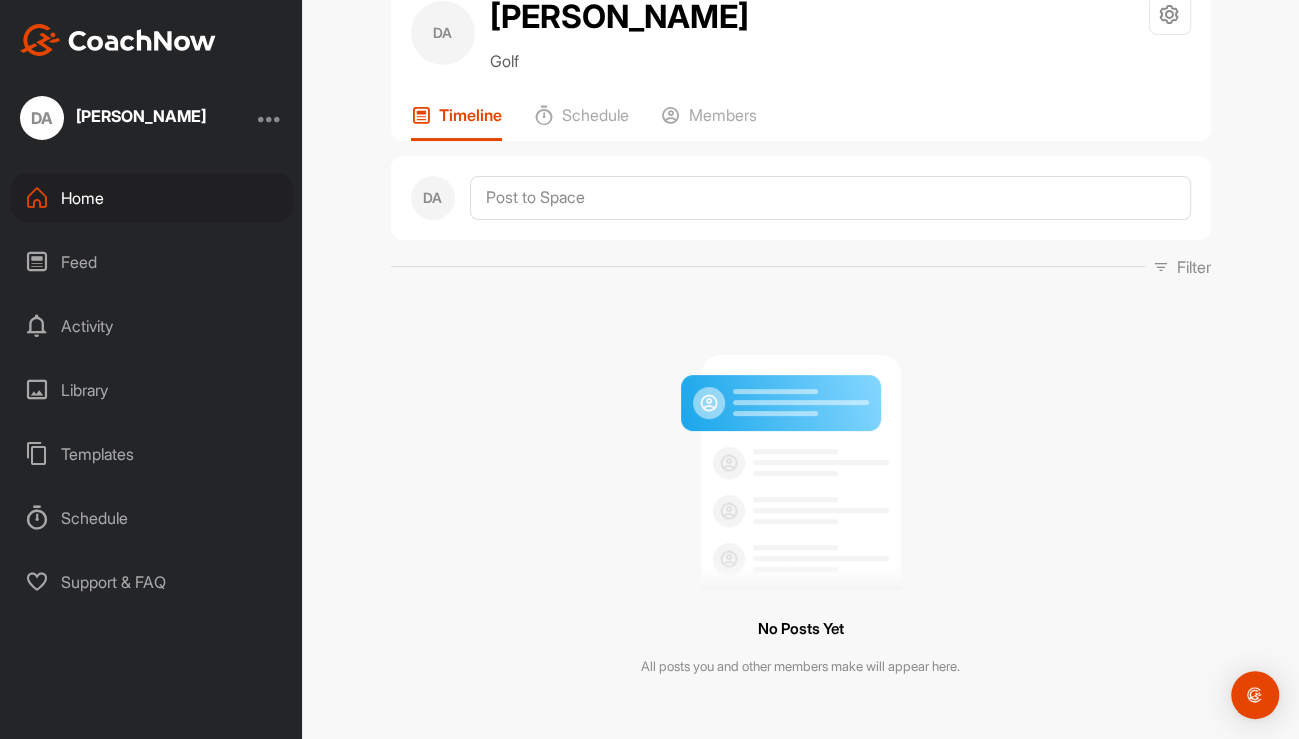 scroll, scrollTop: 96, scrollLeft: 0, axis: vertical 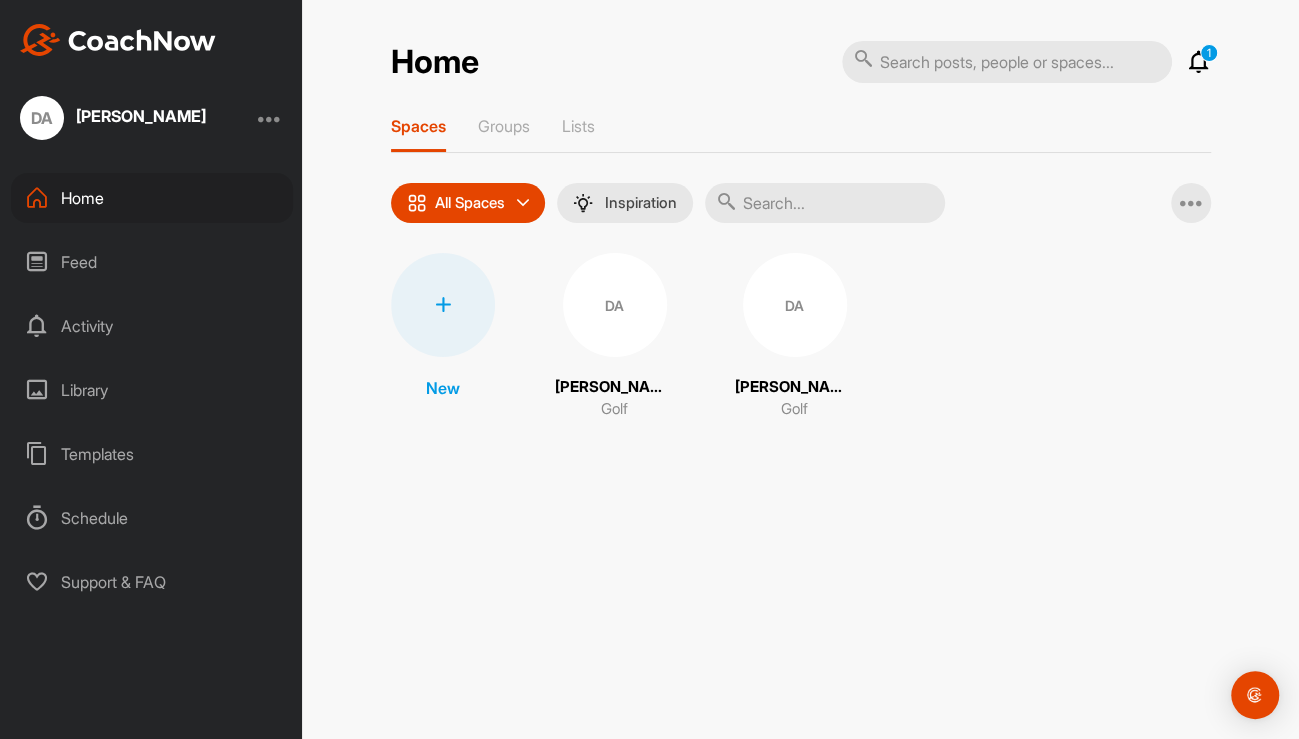 click on "DA" at bounding box center [615, 305] 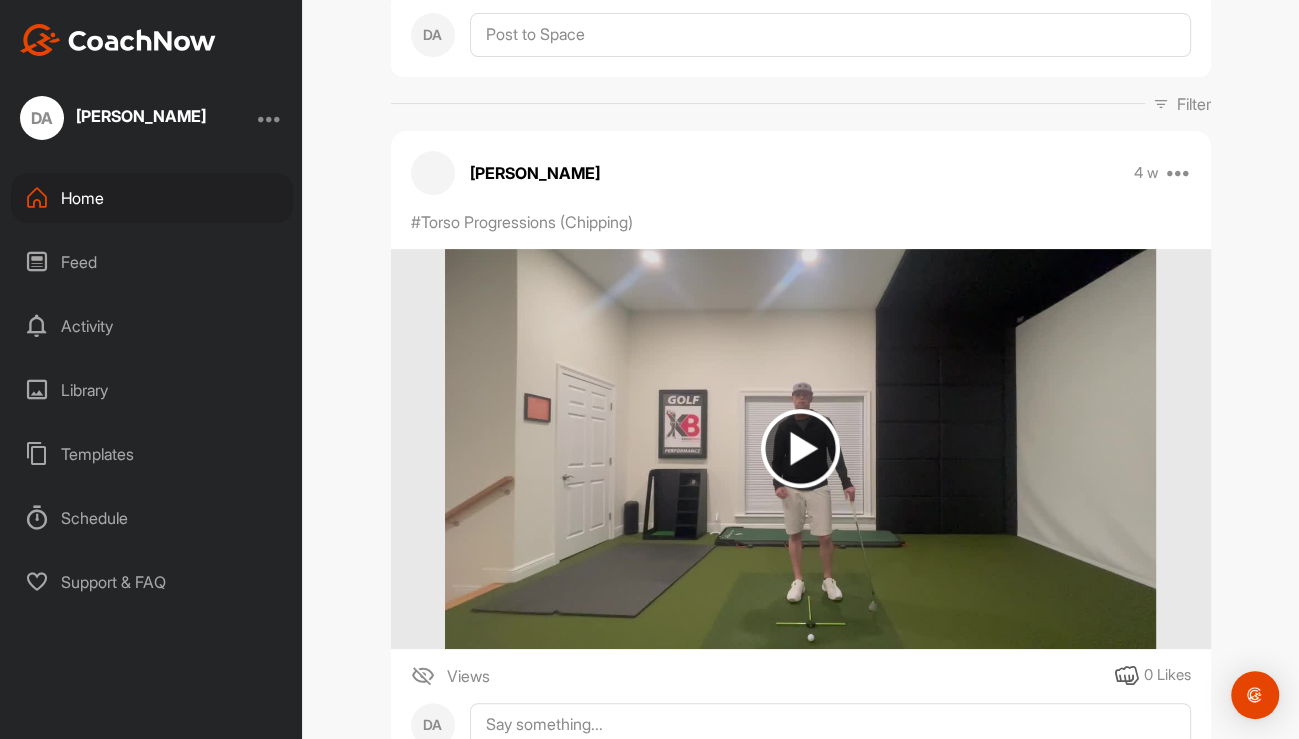 scroll, scrollTop: 231, scrollLeft: 0, axis: vertical 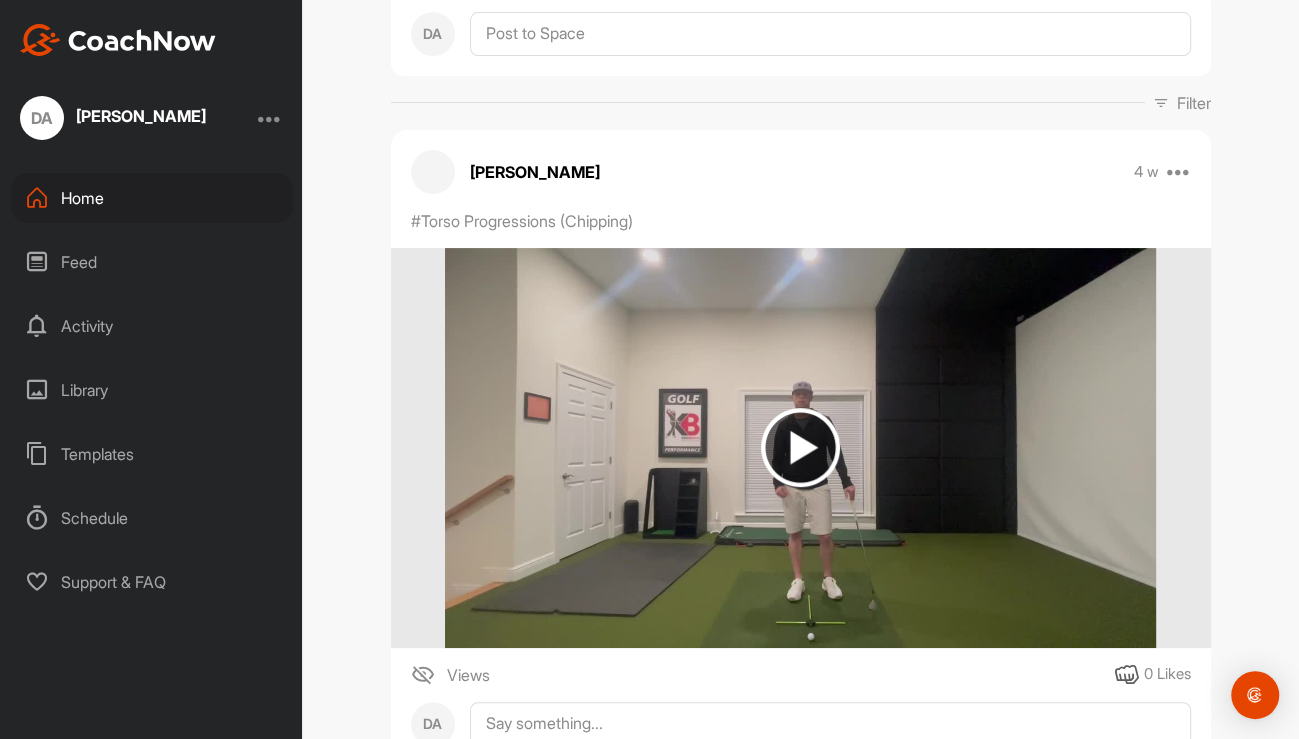 click at bounding box center (800, 448) 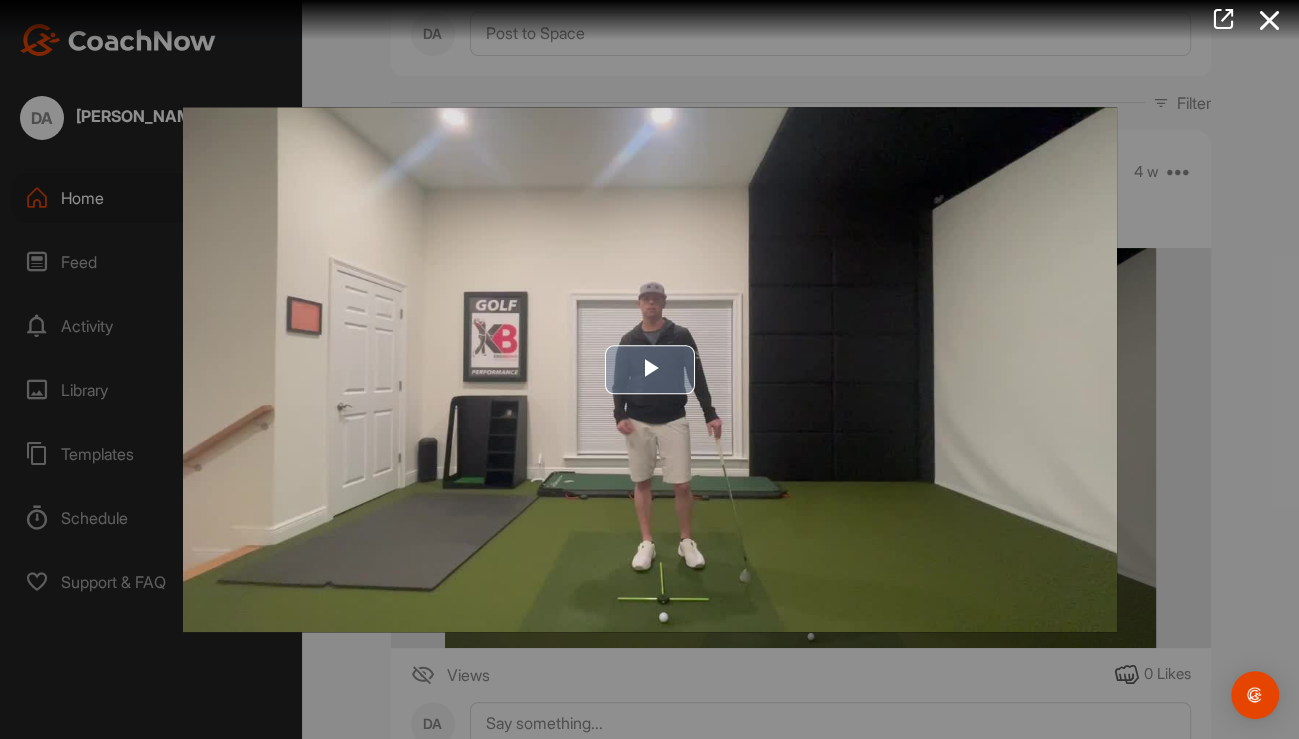 click on "Play Video" at bounding box center [650, 369] 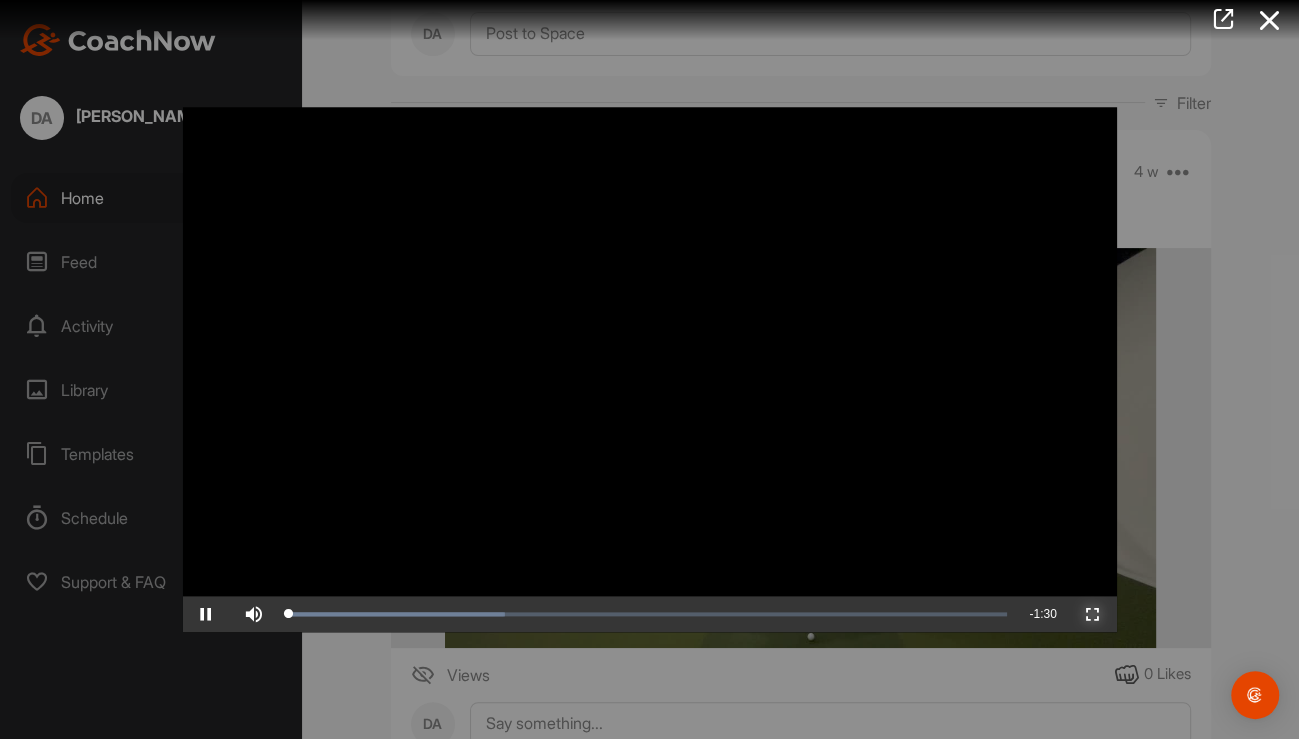 click at bounding box center [1093, 614] 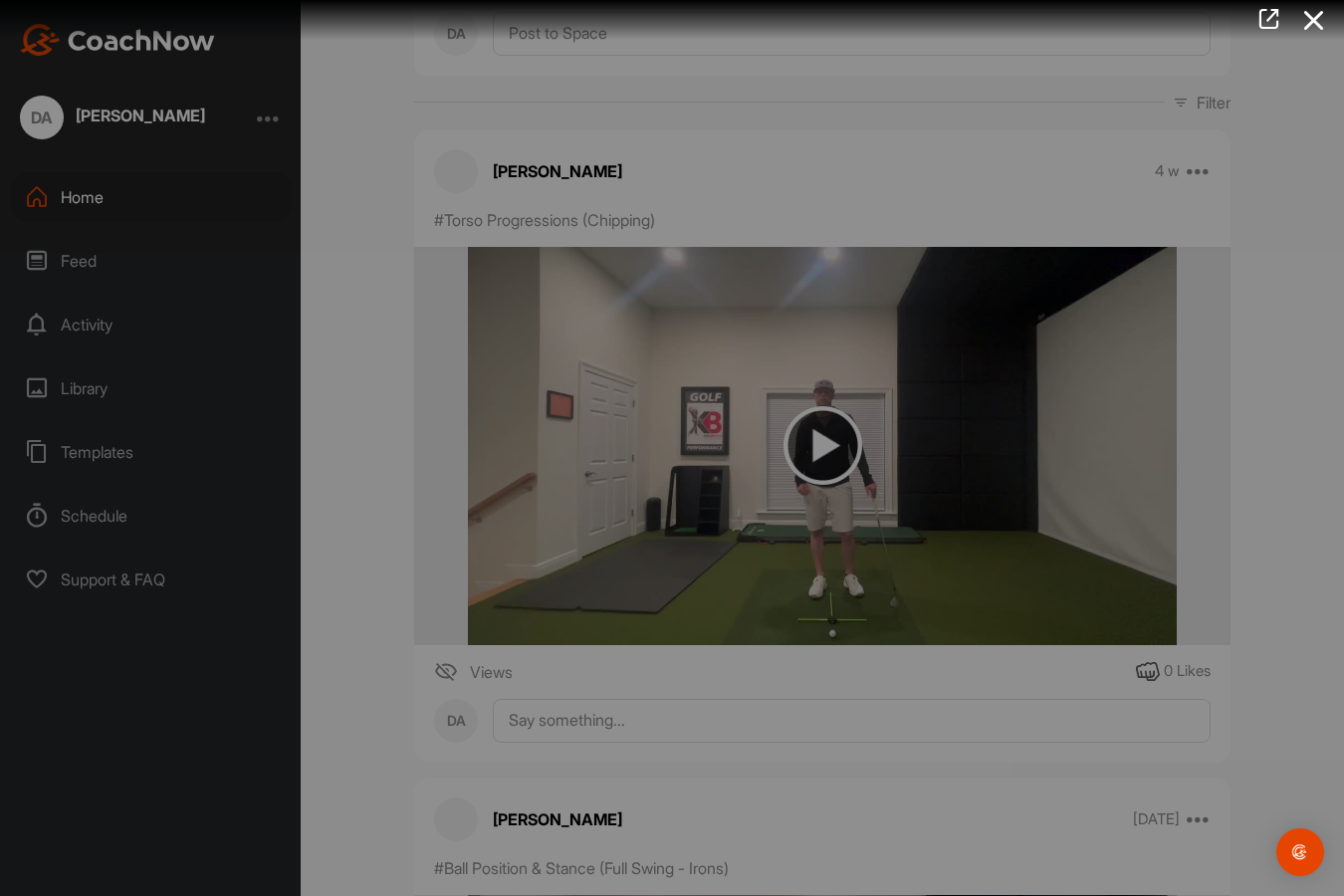 type 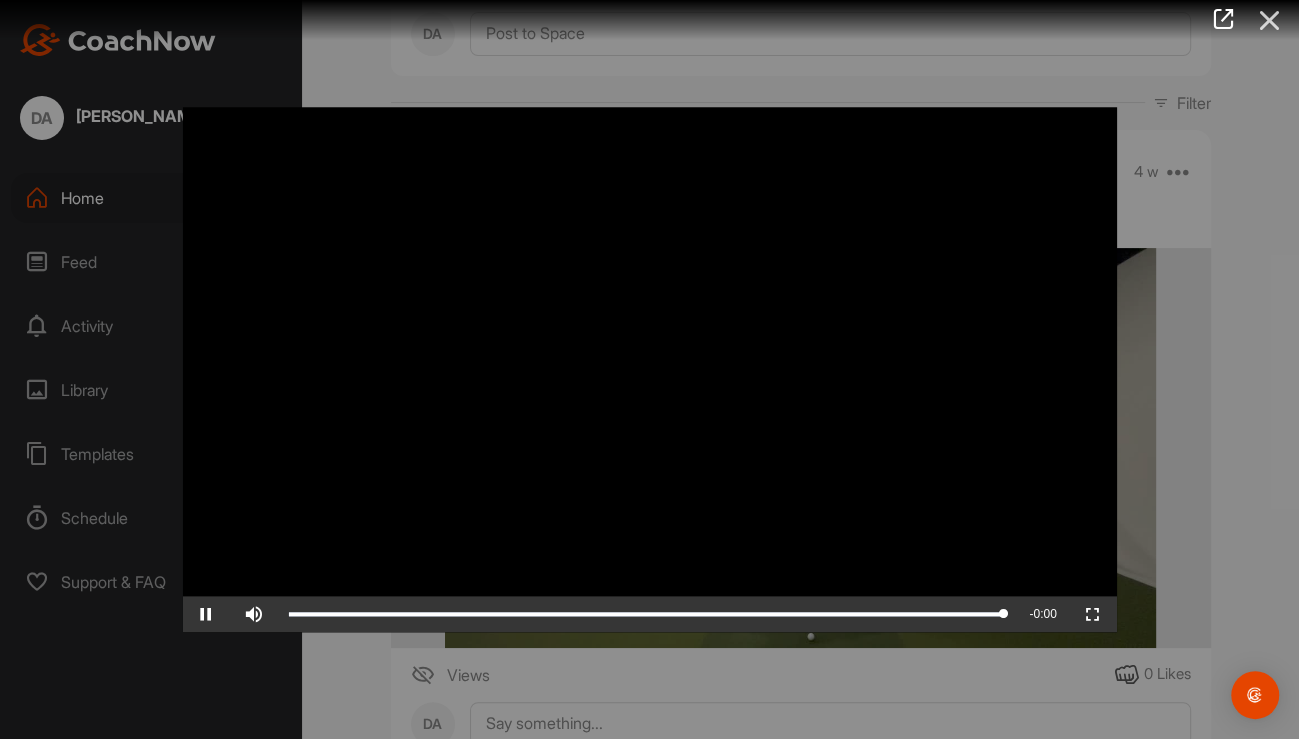 click at bounding box center (1269, 20) 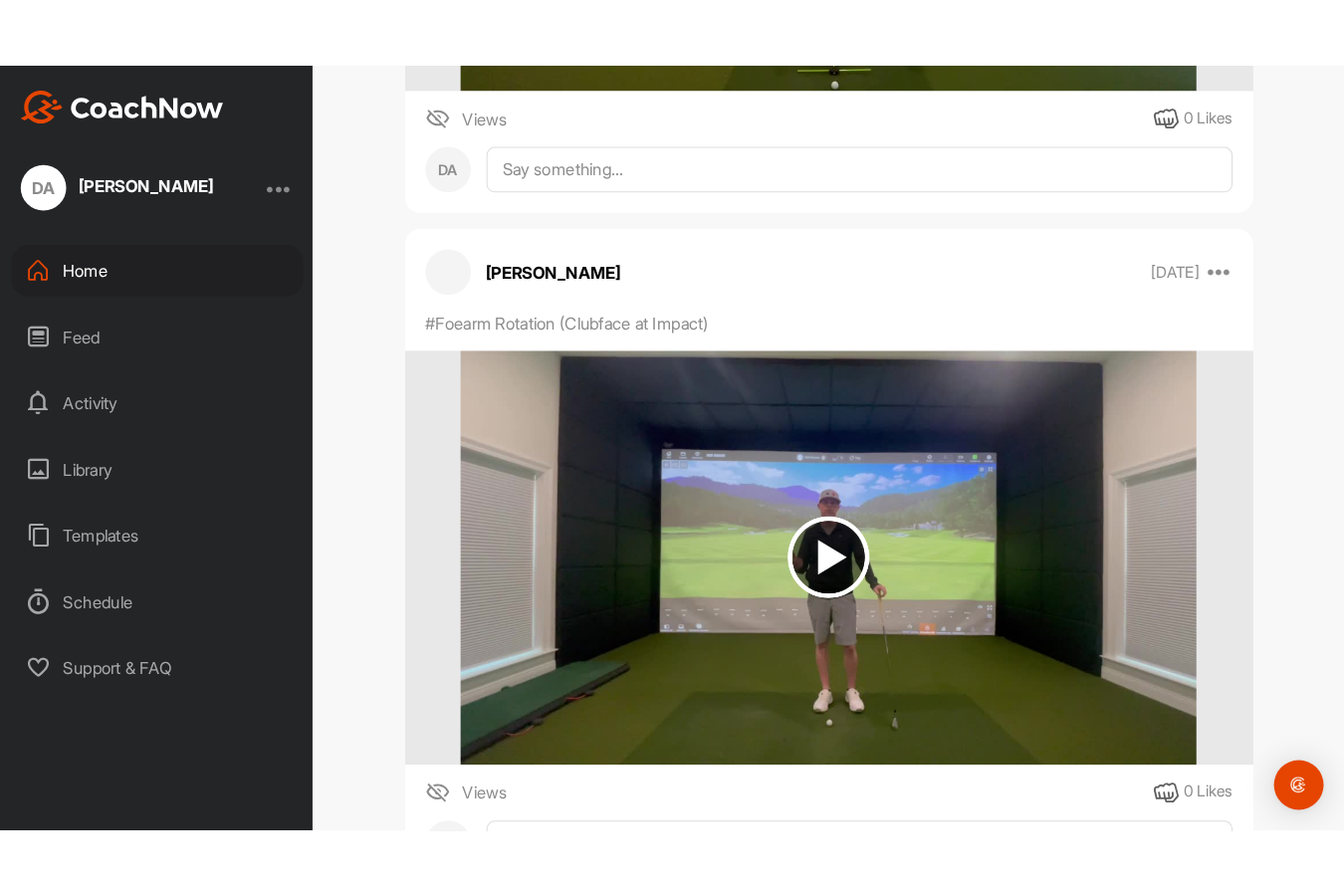 scroll, scrollTop: 1500, scrollLeft: 0, axis: vertical 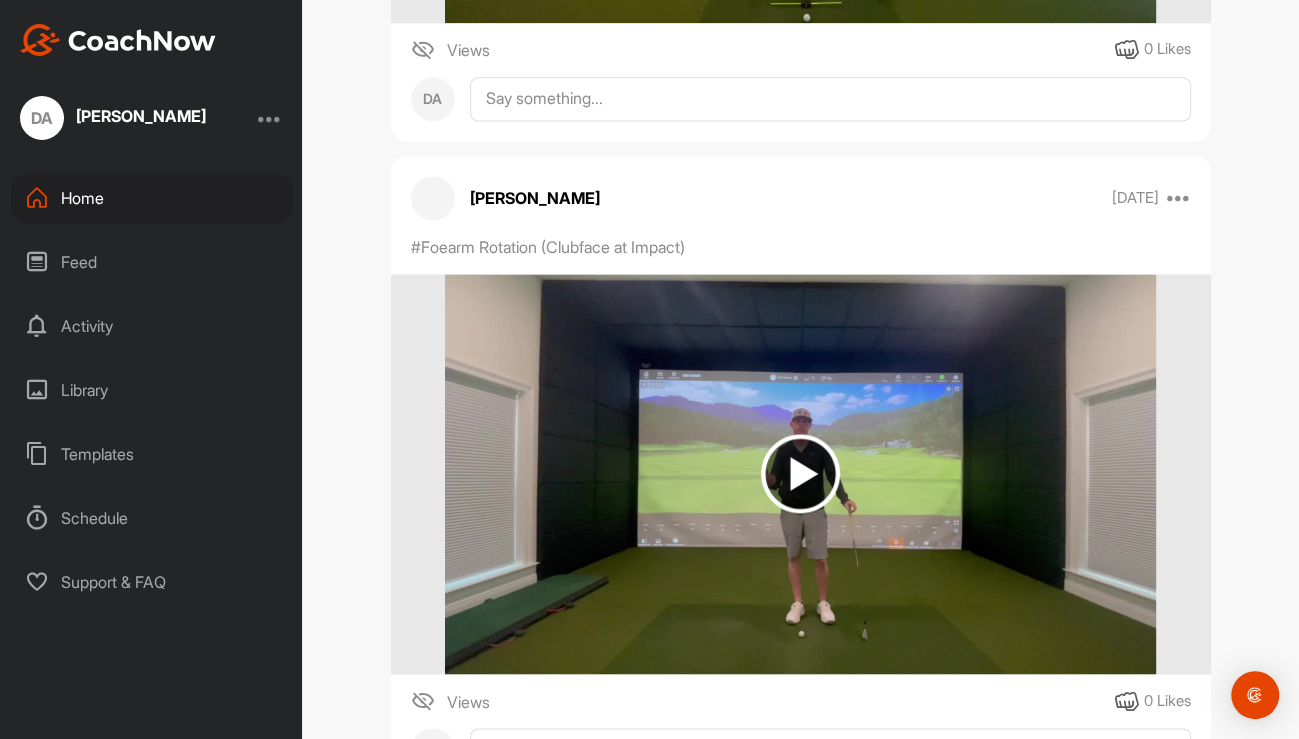 click at bounding box center [800, 473] 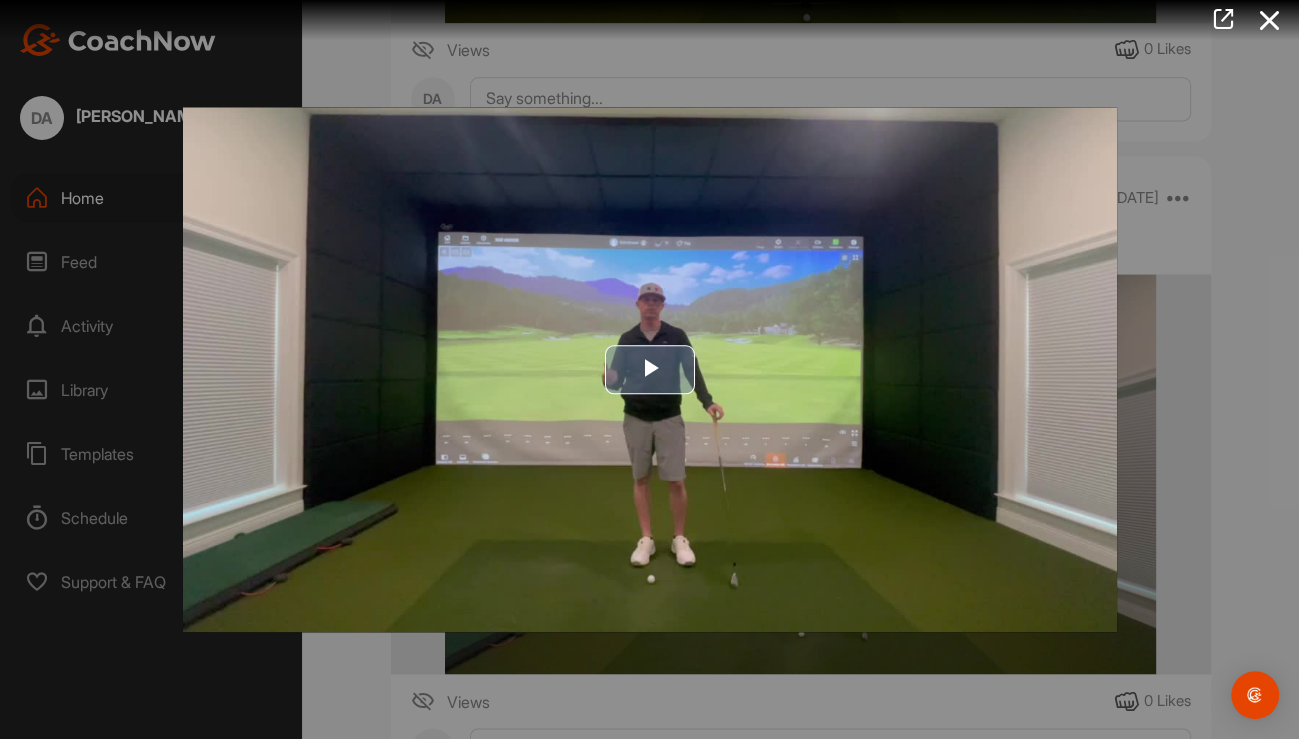 click at bounding box center (650, 369) 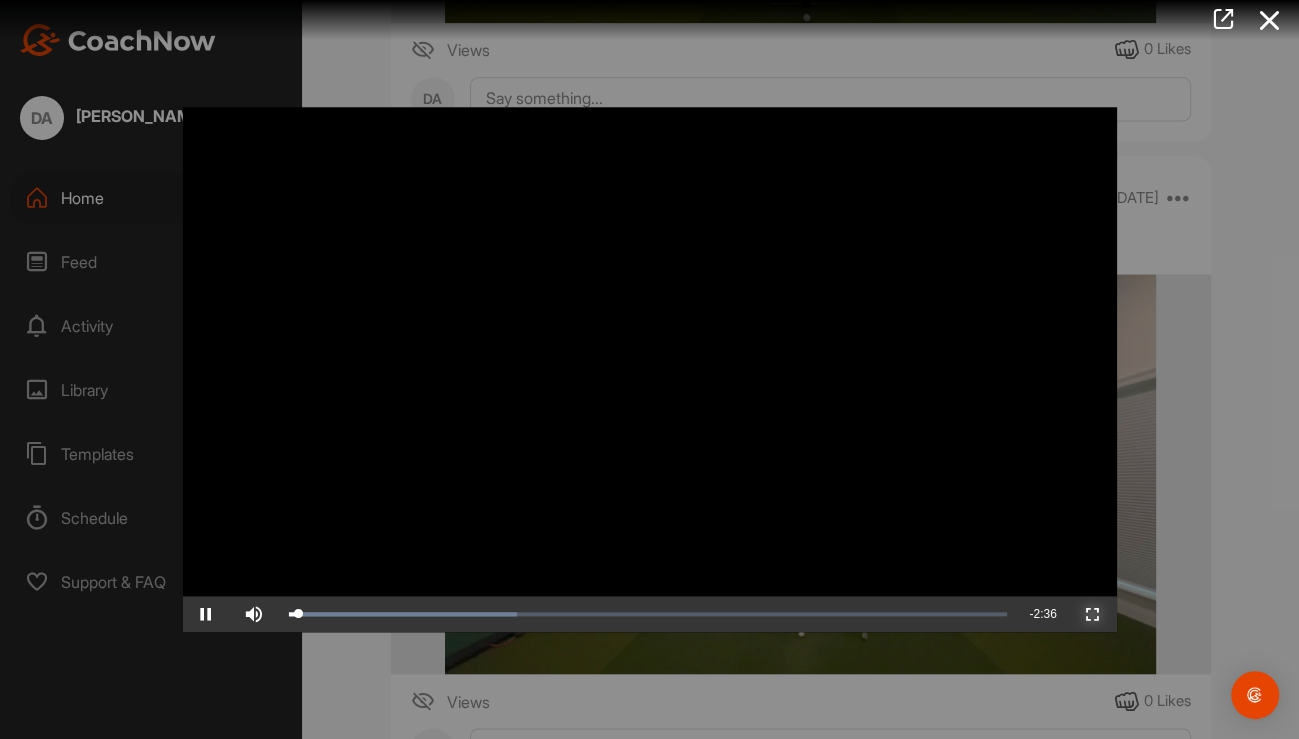 click at bounding box center (1093, 614) 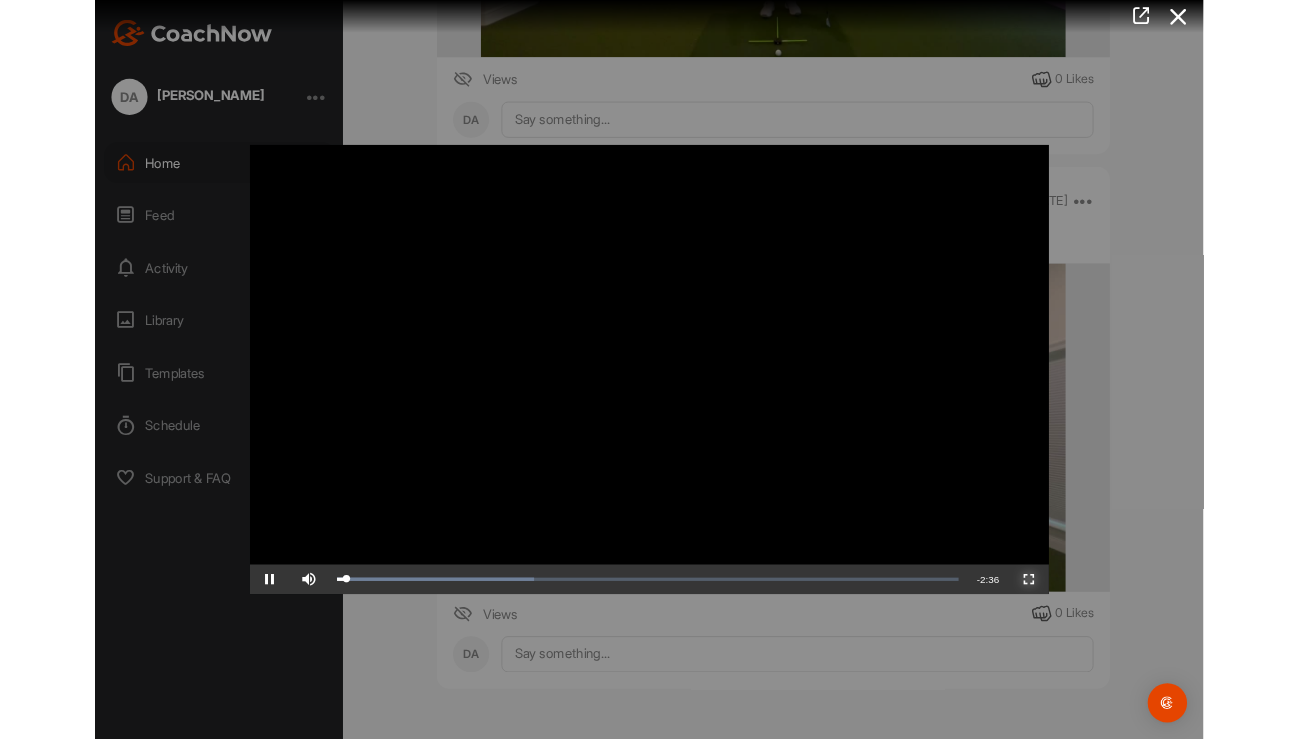 scroll, scrollTop: 1459, scrollLeft: 0, axis: vertical 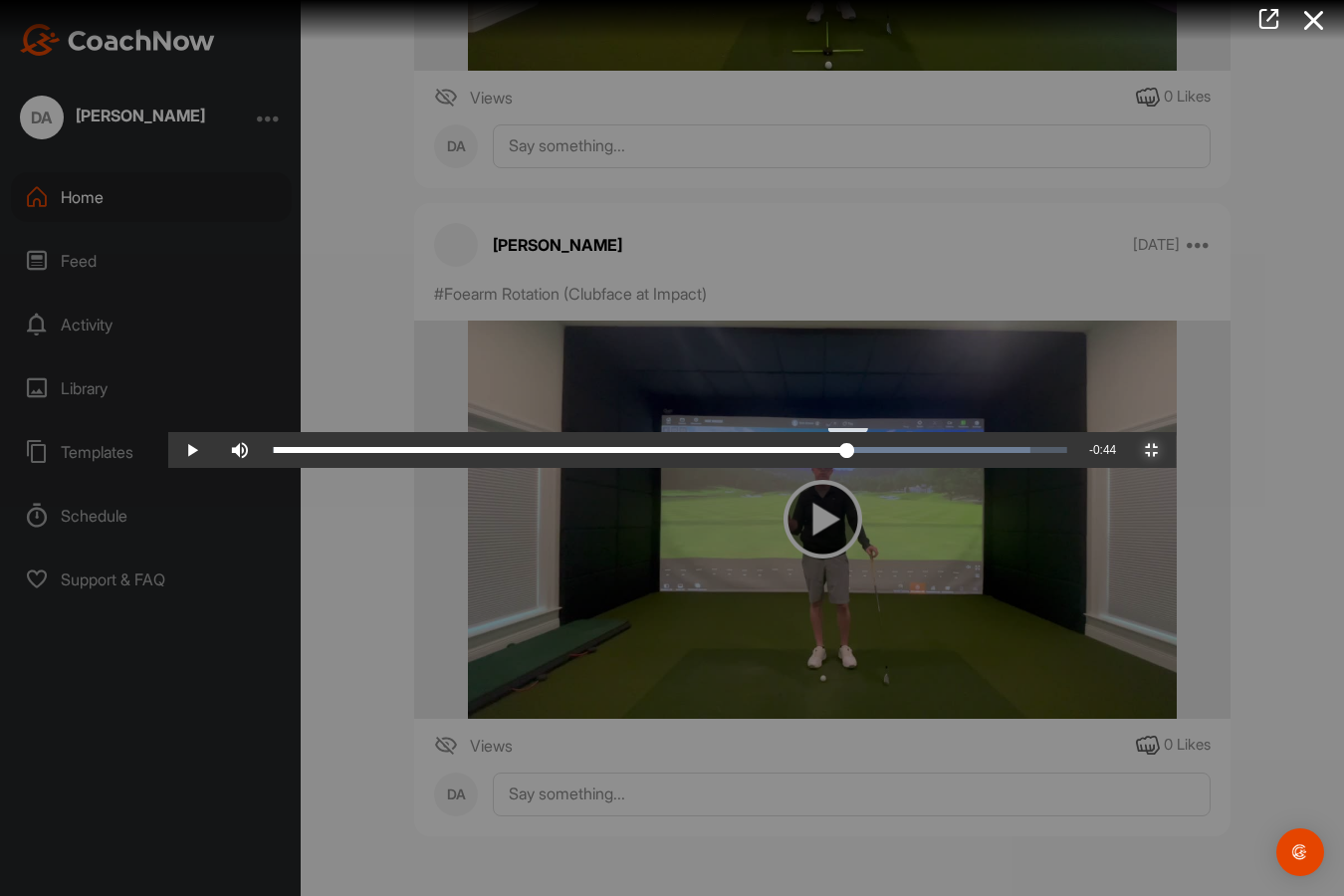 click on "1:54" at bounding box center [560, 450] 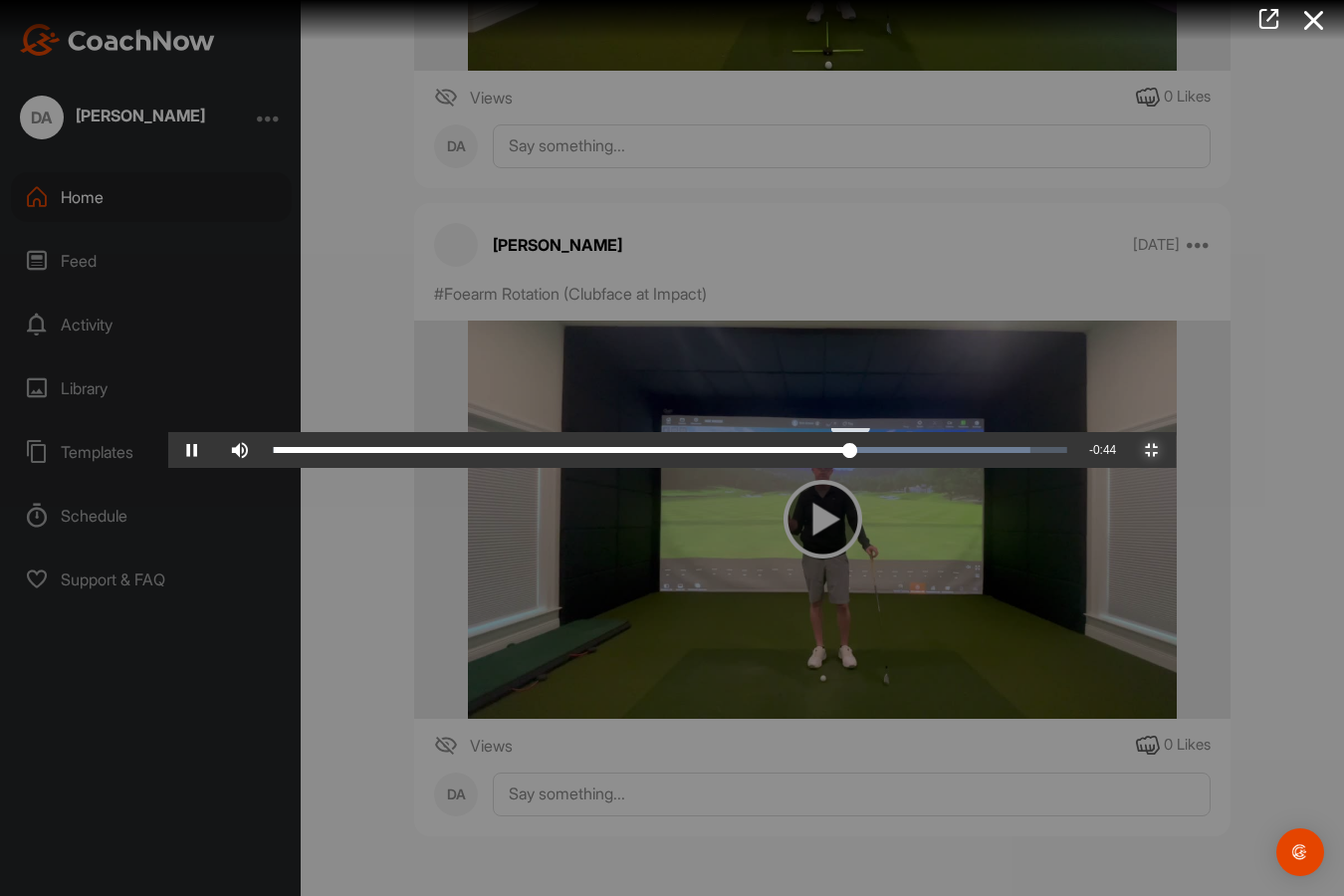 click on "Loaded :  95.33% 1:47 1:55" at bounding box center [670, 450] 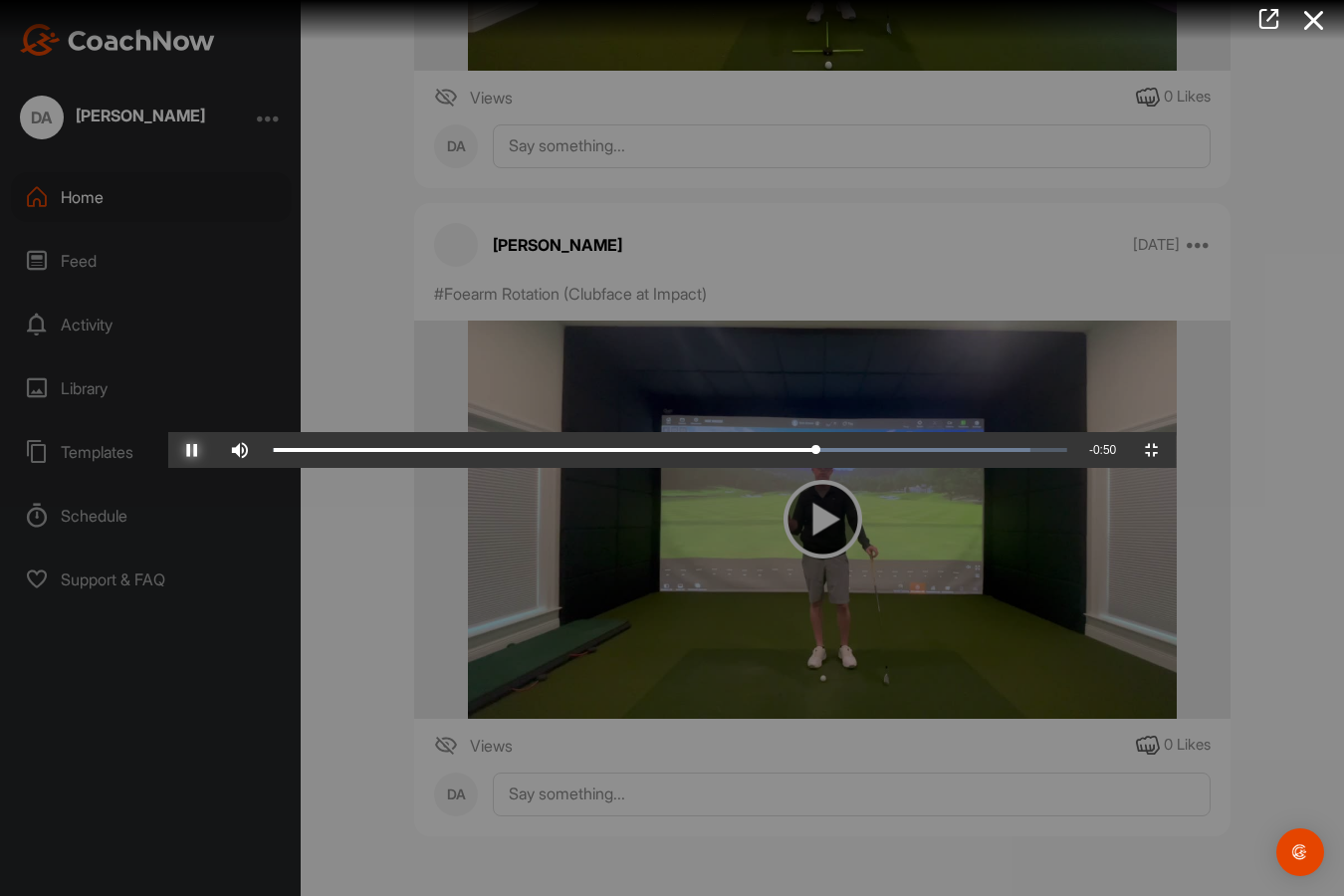click at bounding box center [192, 450] 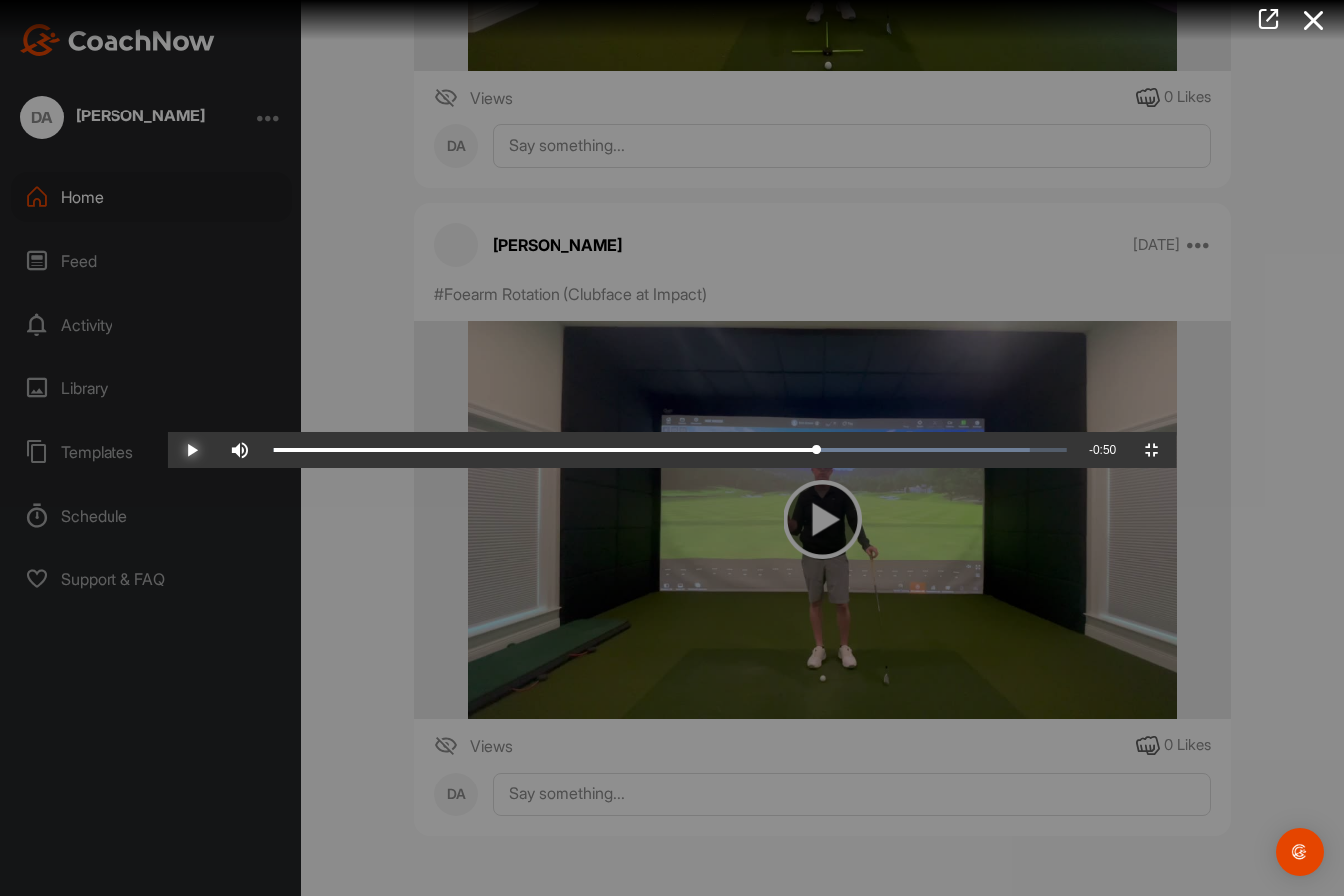 type 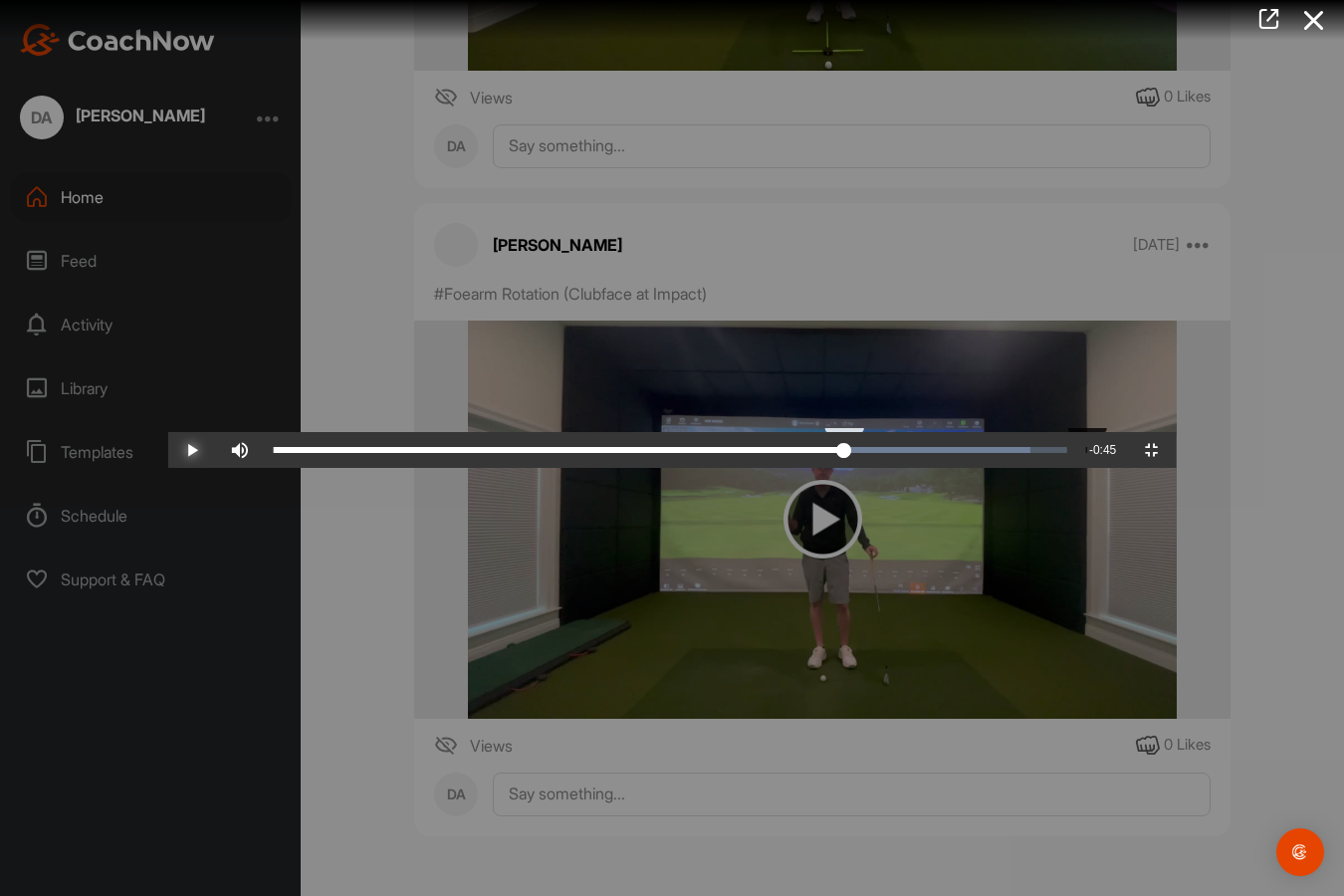 drag, startPoint x: 878, startPoint y: 879, endPoint x: 919, endPoint y: 869, distance: 42.201896 